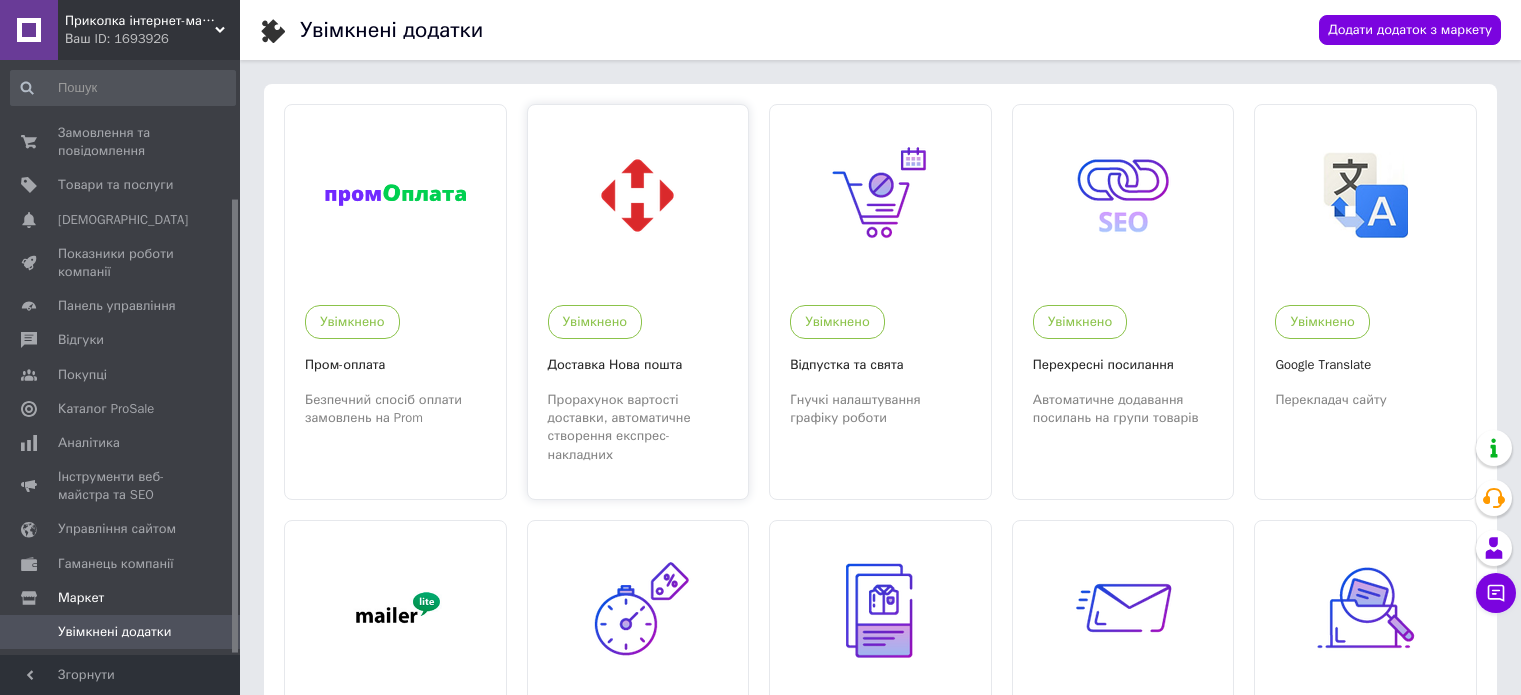 scroll, scrollTop: 0, scrollLeft: 0, axis: both 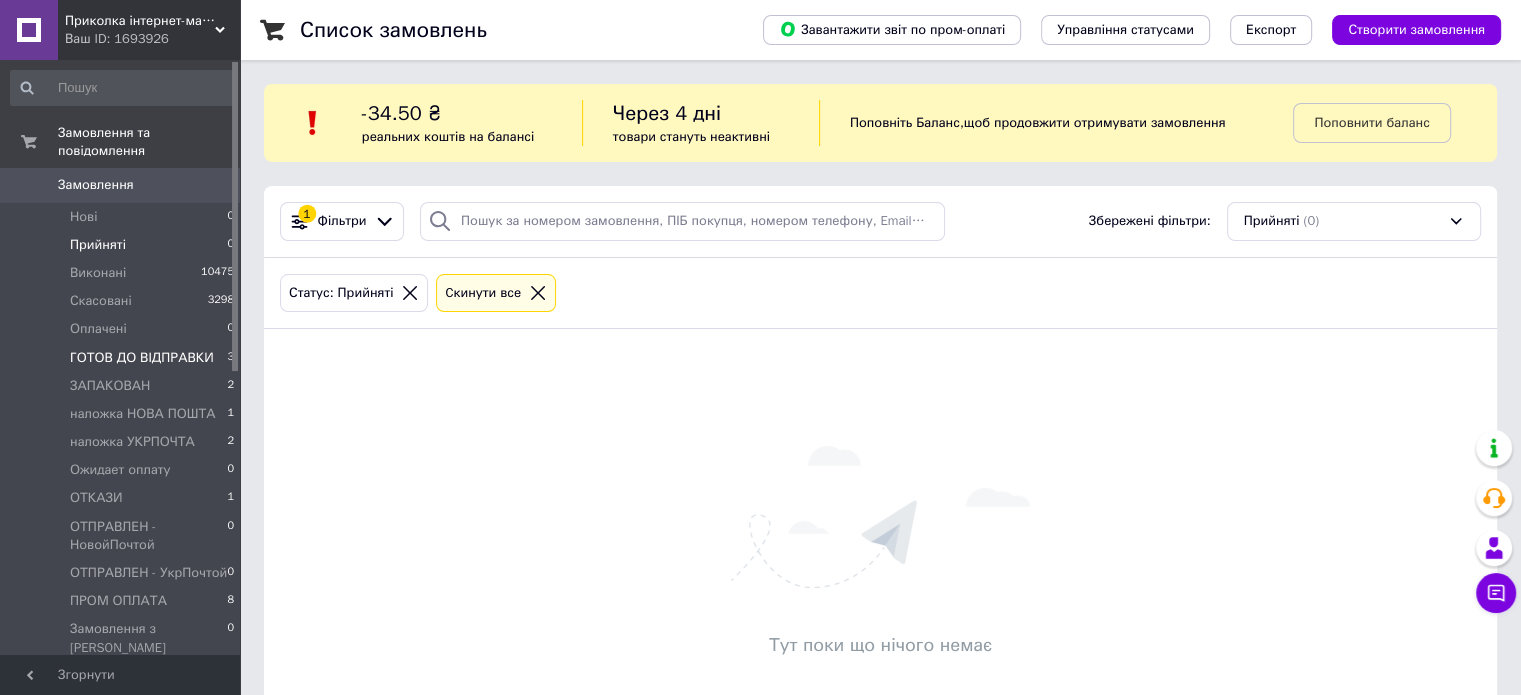 click on "ГОТОВ ДО ВІДПРАВКИ" at bounding box center [142, 358] 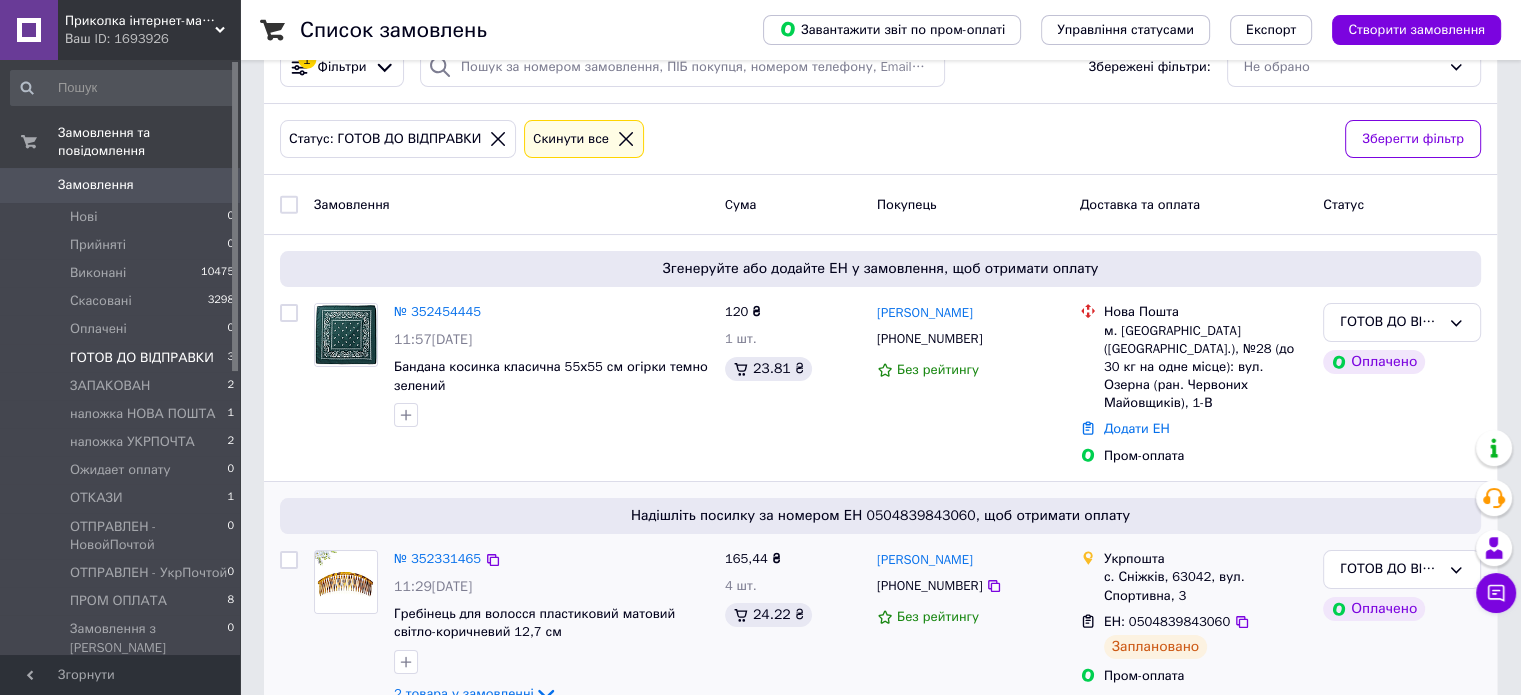 scroll, scrollTop: 266, scrollLeft: 0, axis: vertical 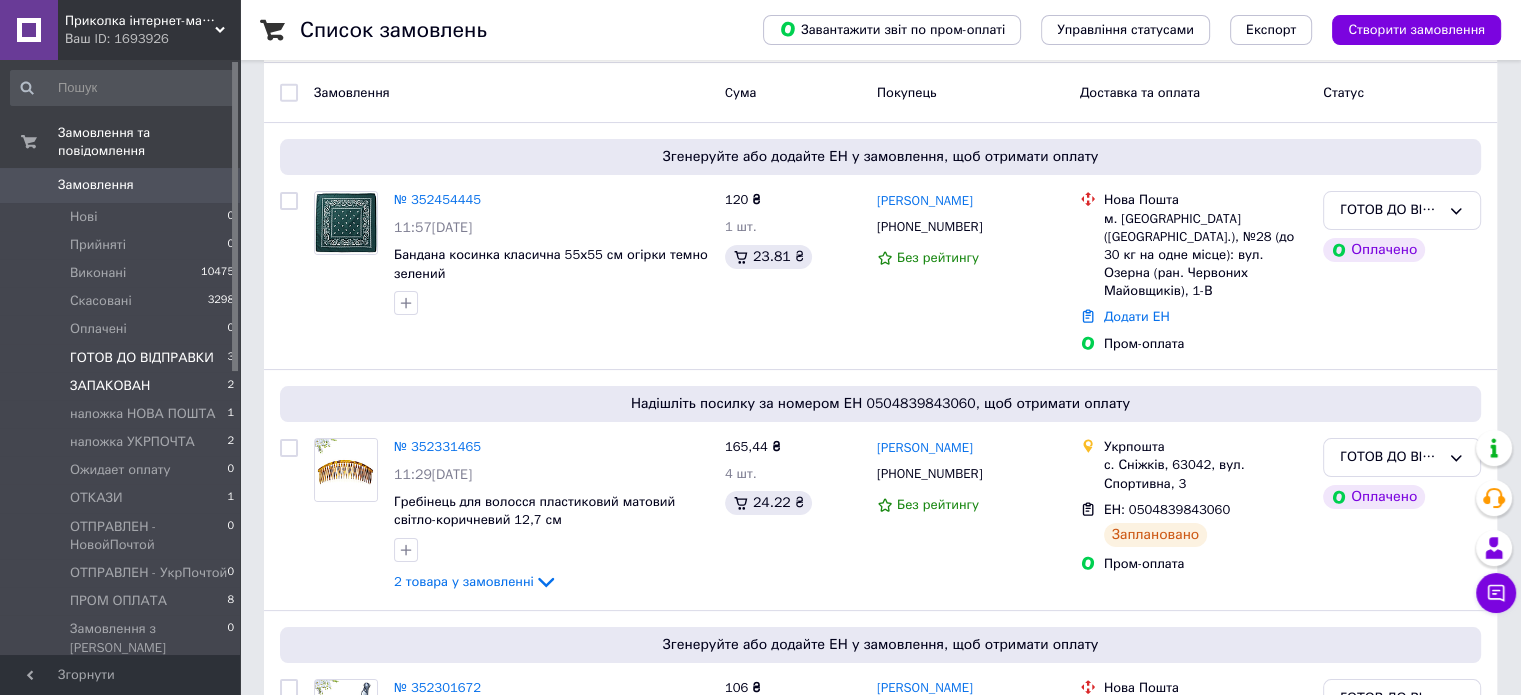 click on "ЗАПАКОВАН" at bounding box center (110, 386) 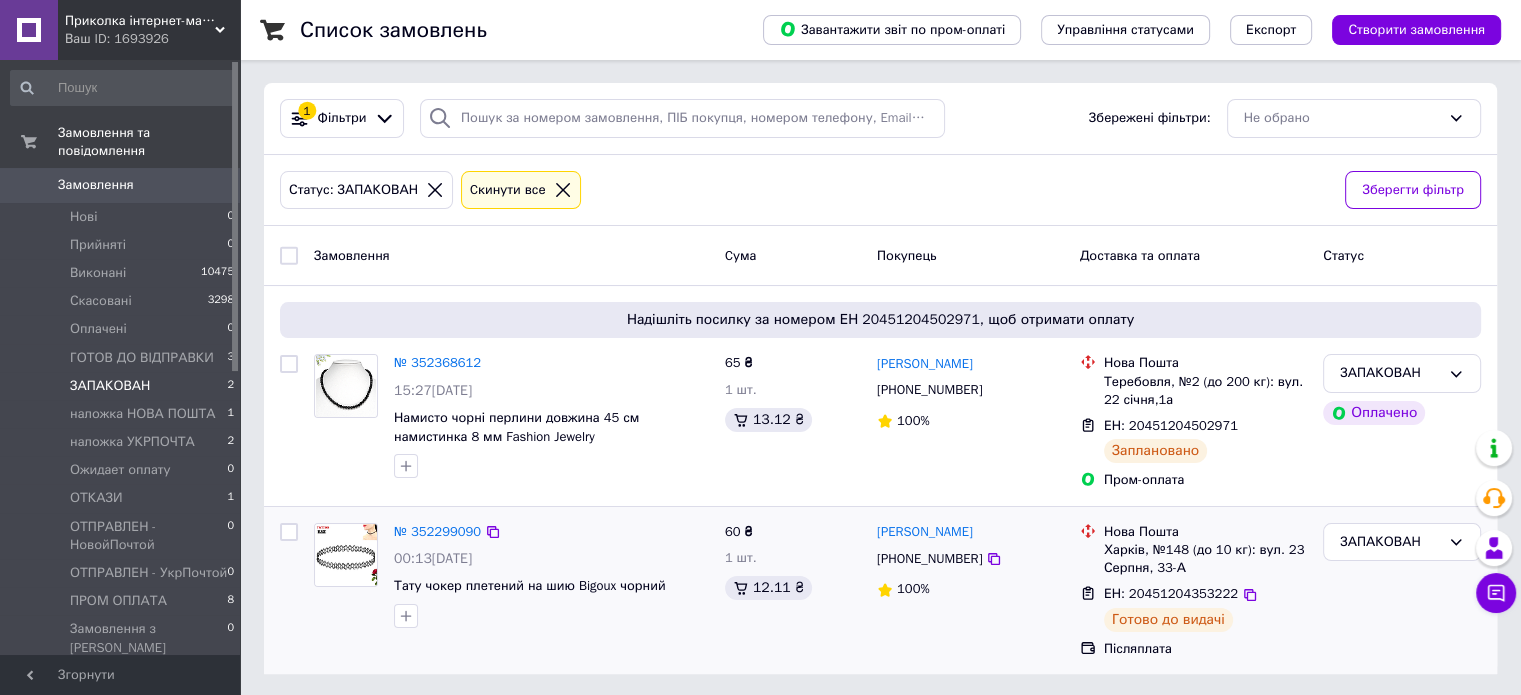 scroll, scrollTop: 104, scrollLeft: 0, axis: vertical 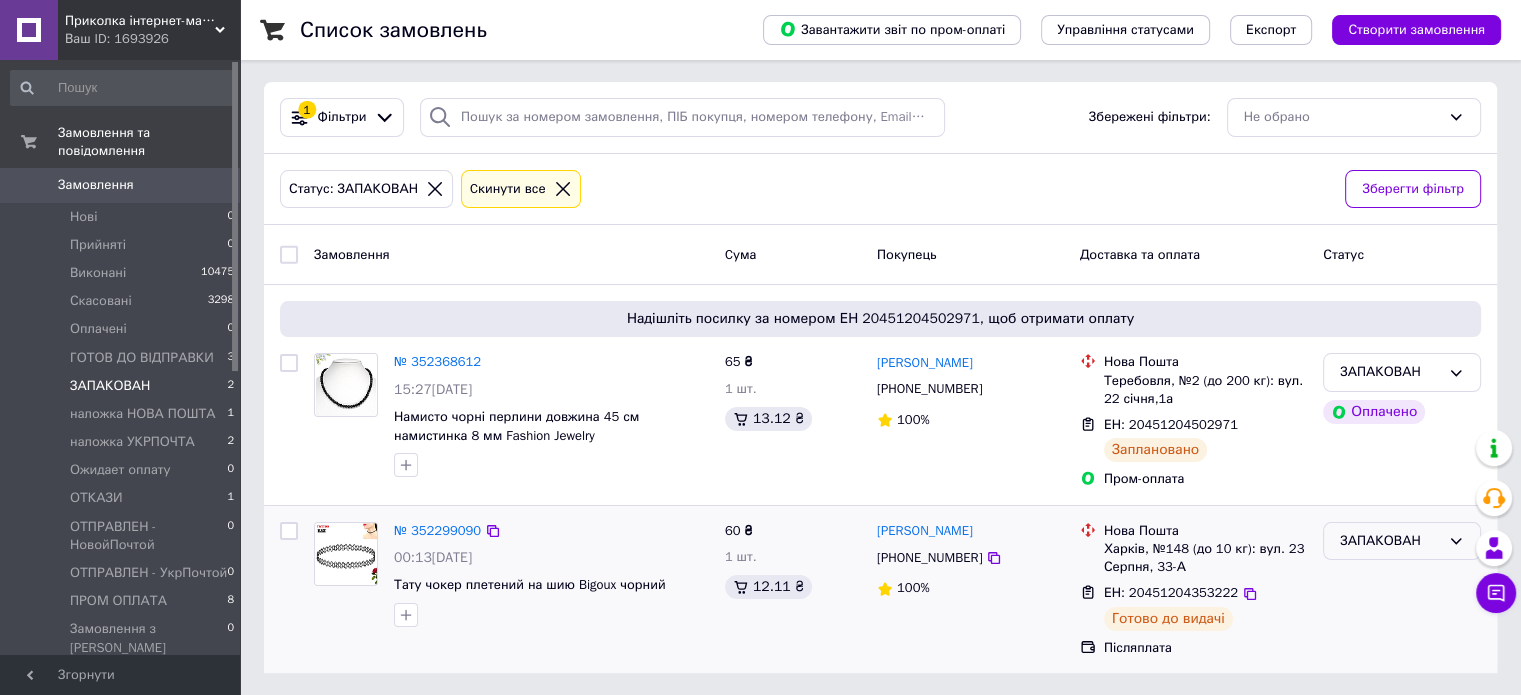 click on "ЗАПАКОВАН" at bounding box center (1390, 541) 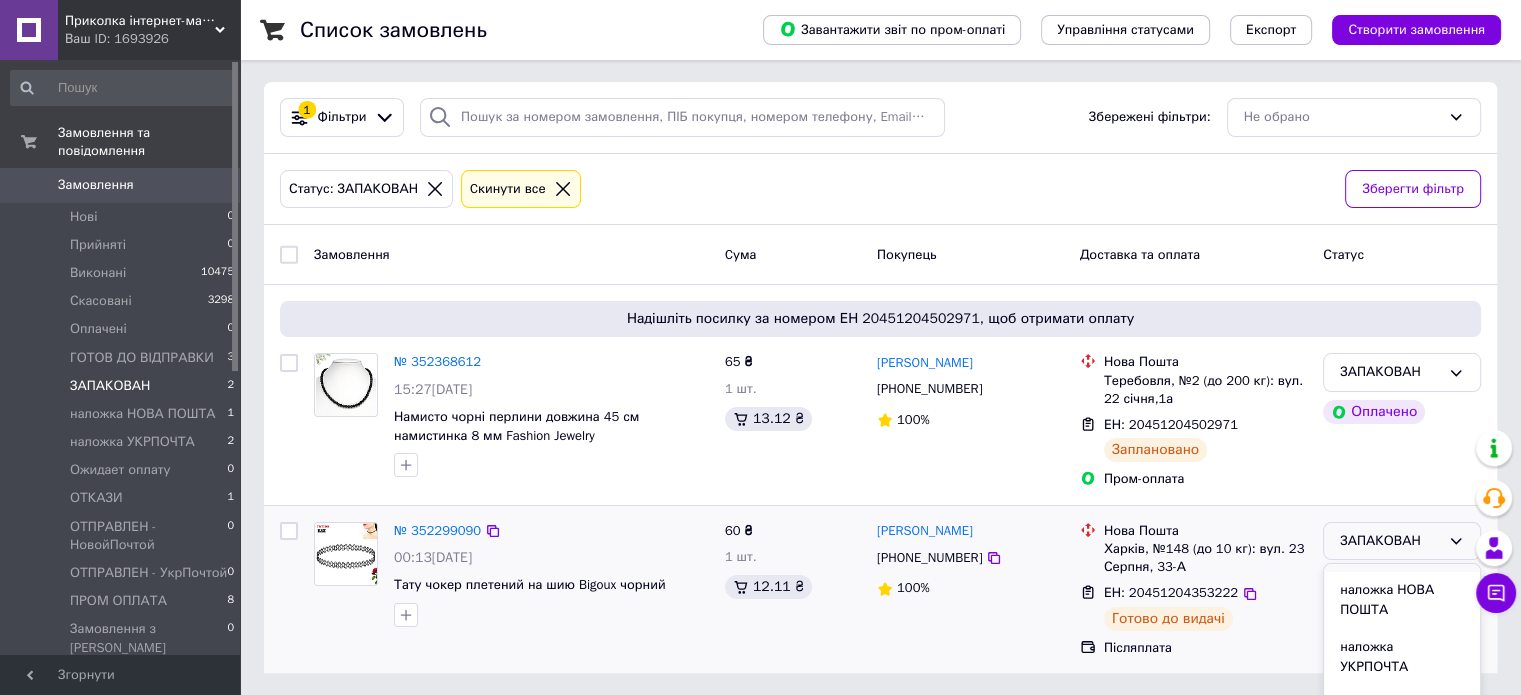 scroll, scrollTop: 200, scrollLeft: 0, axis: vertical 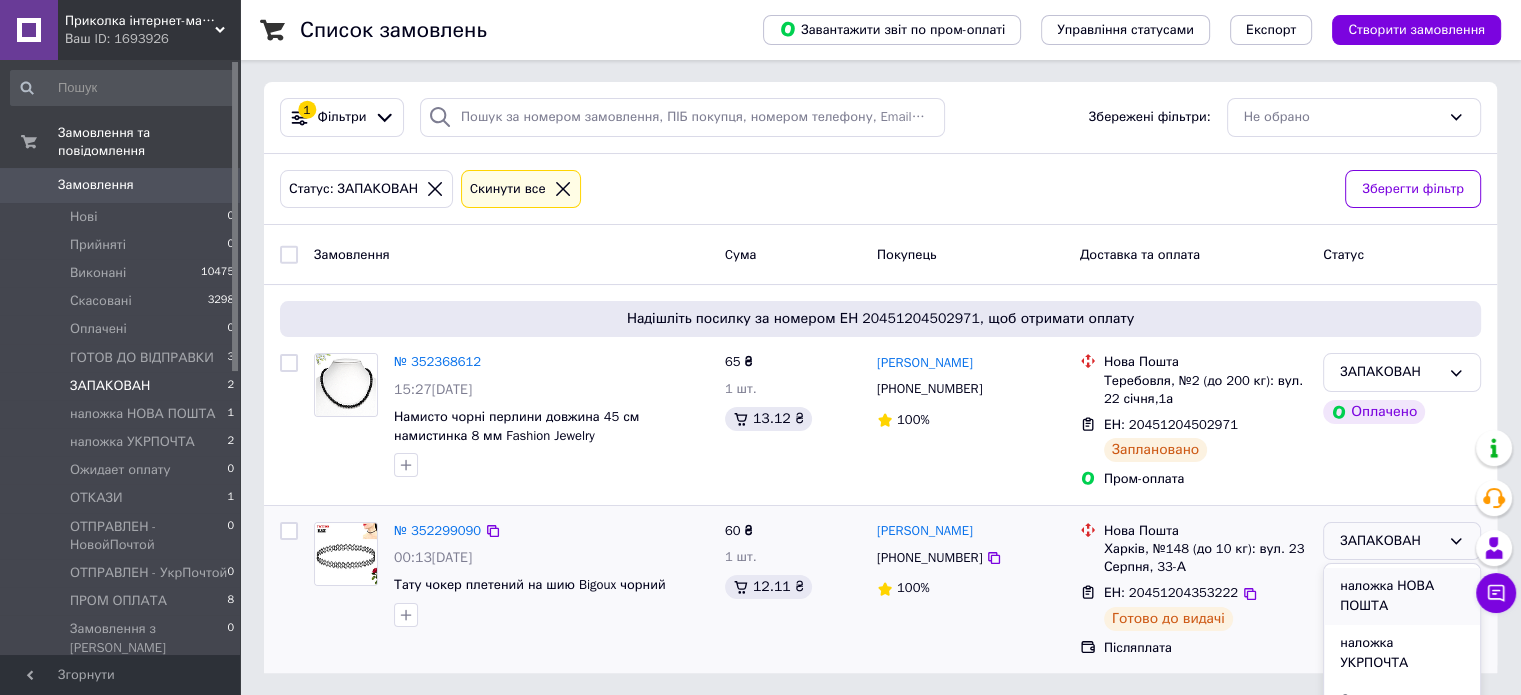 click on "наложка НОВА ПОШТА" at bounding box center (1402, 596) 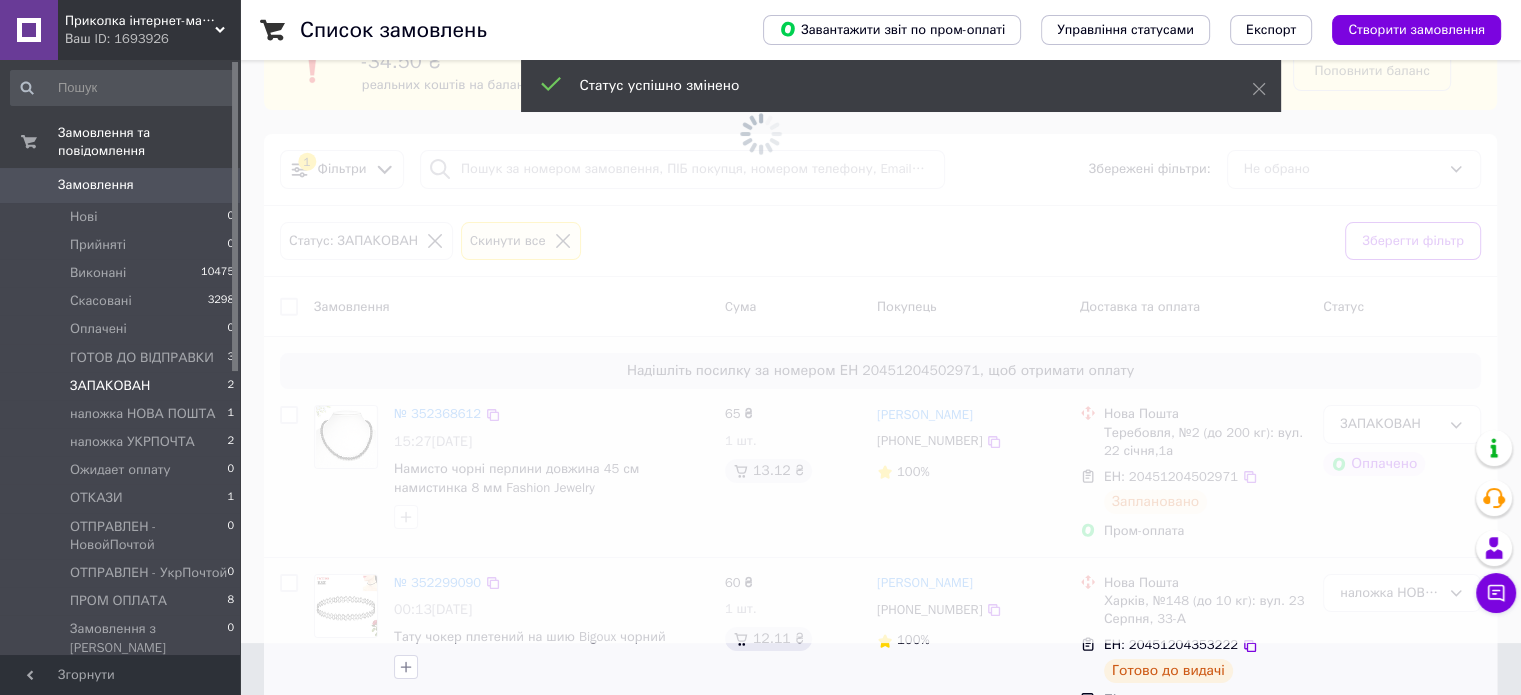scroll, scrollTop: 104, scrollLeft: 0, axis: vertical 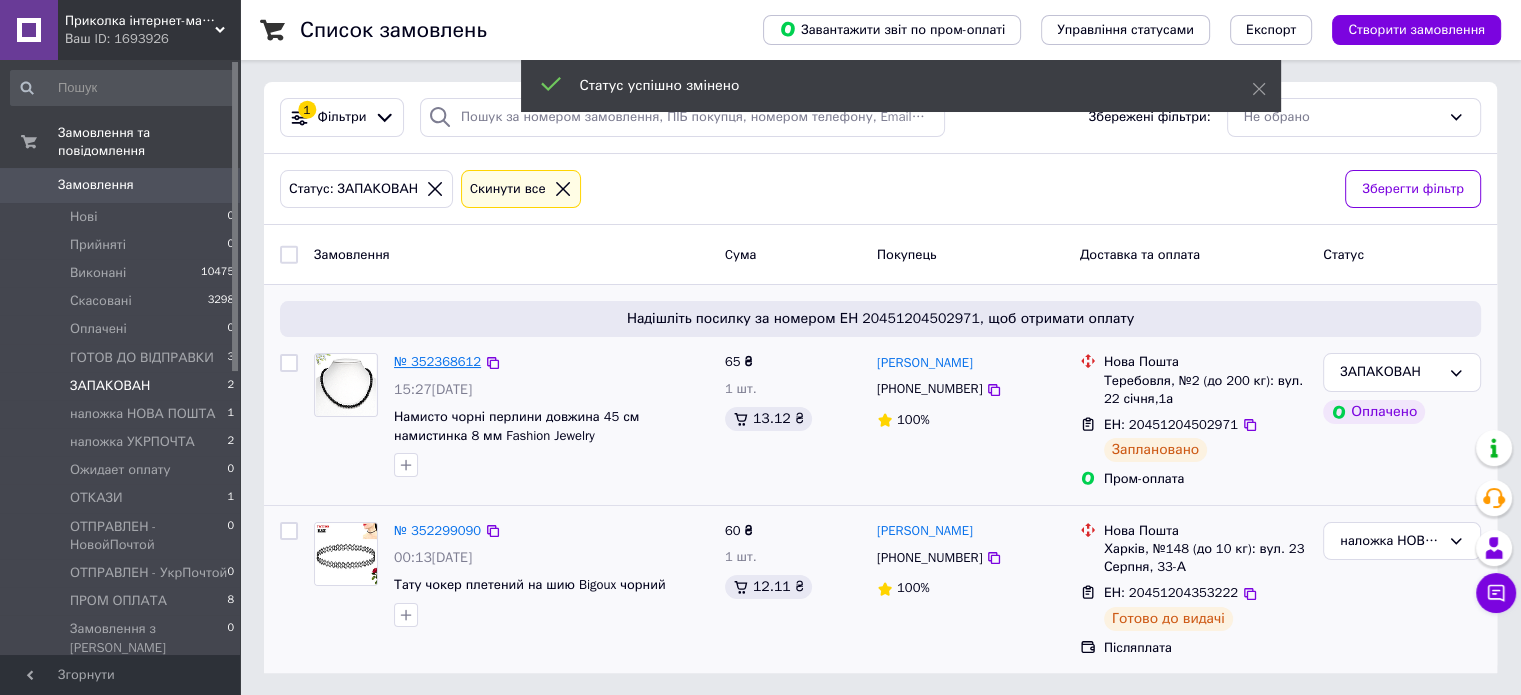 click on "№ 352368612" at bounding box center (437, 361) 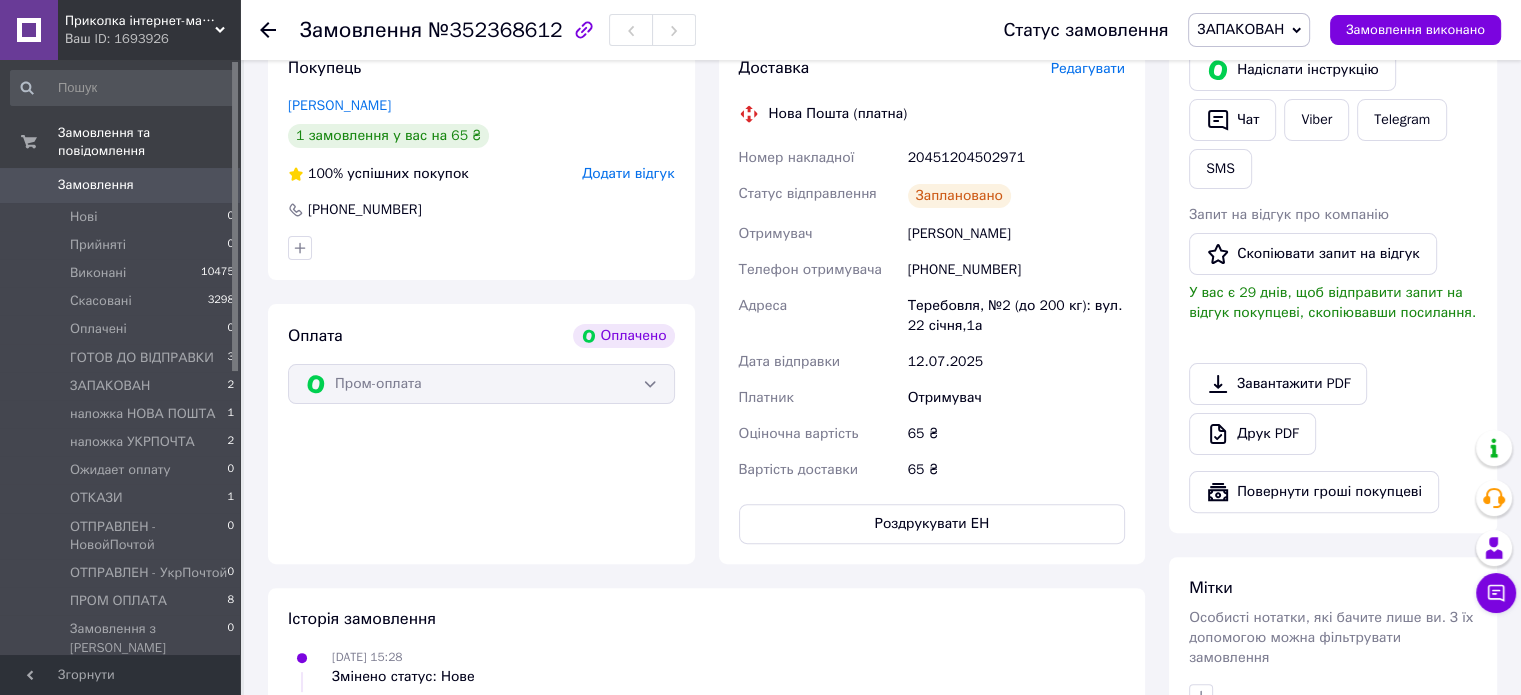 scroll, scrollTop: 466, scrollLeft: 0, axis: vertical 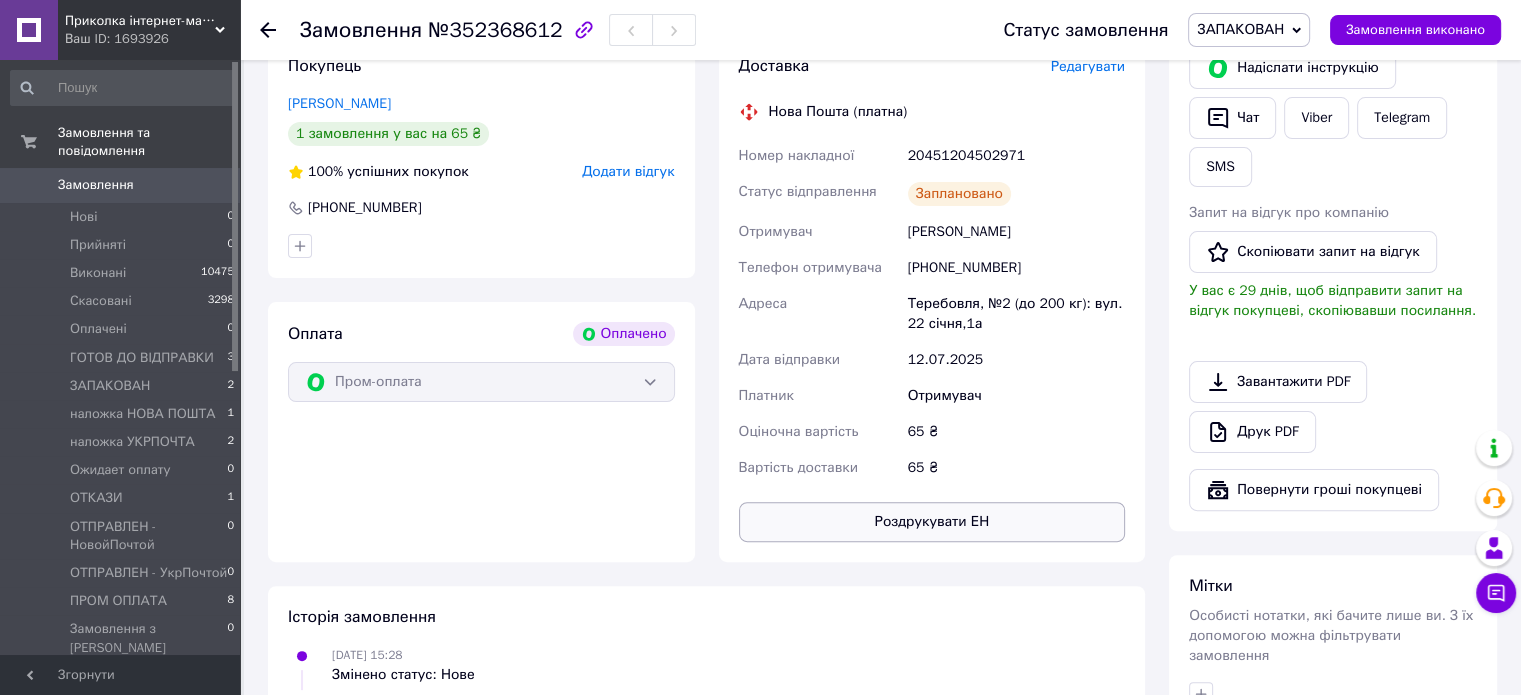 click on "Роздрукувати ЕН" at bounding box center [932, 522] 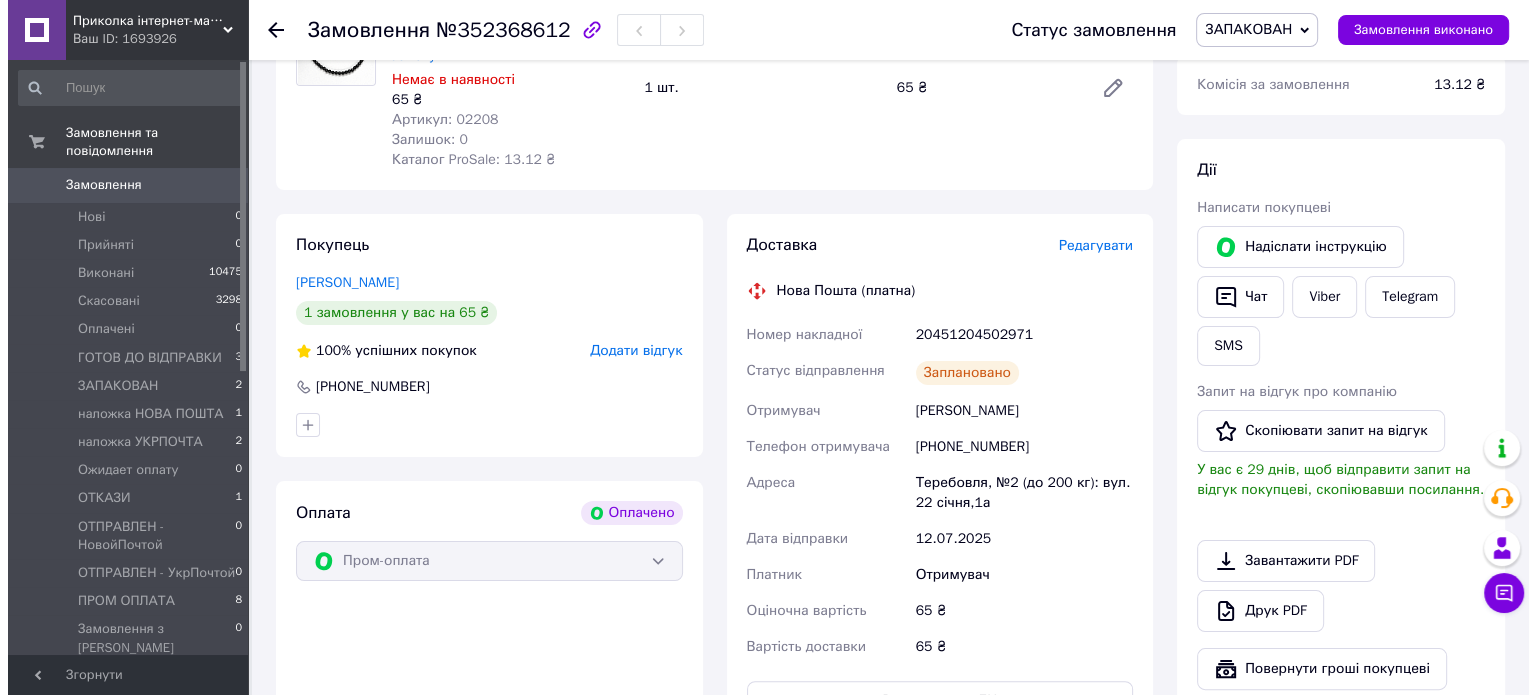 scroll, scrollTop: 133, scrollLeft: 0, axis: vertical 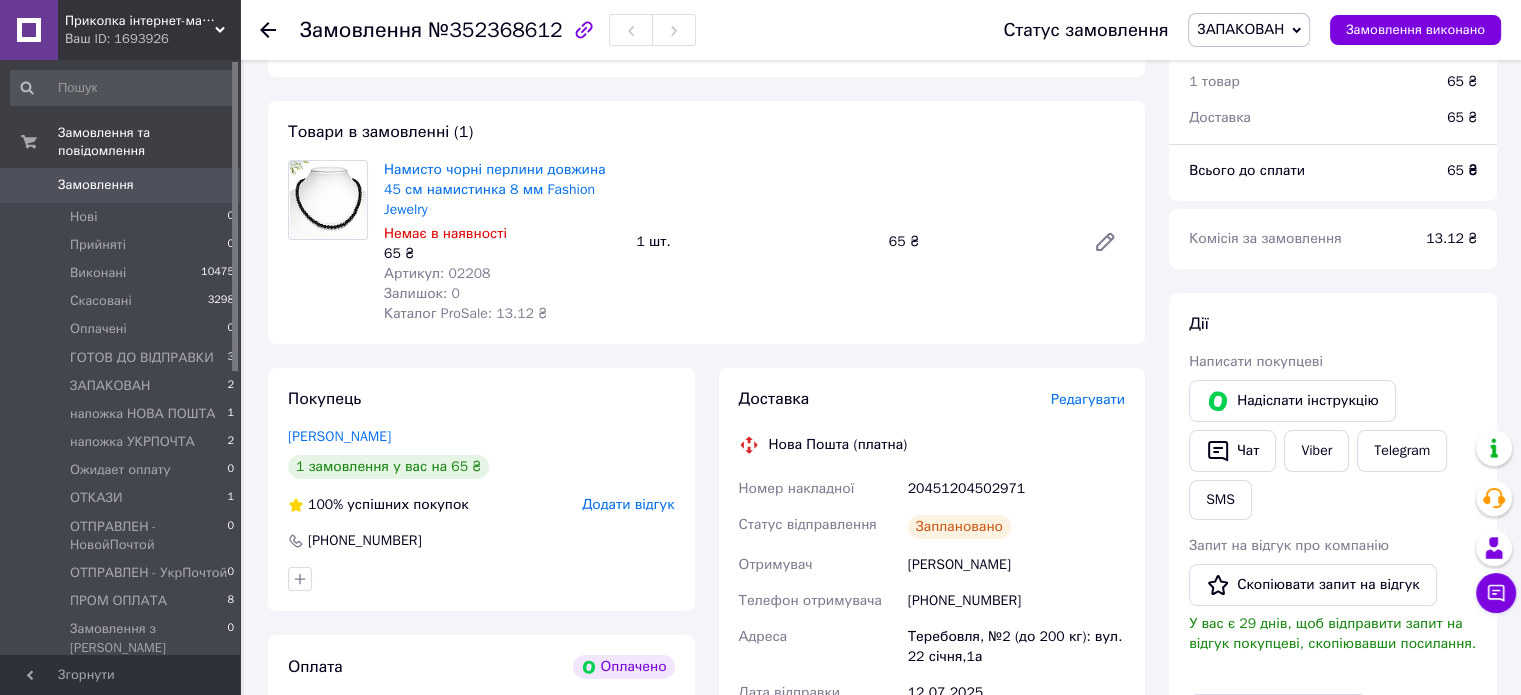 click on "Редагувати" at bounding box center (1088, 399) 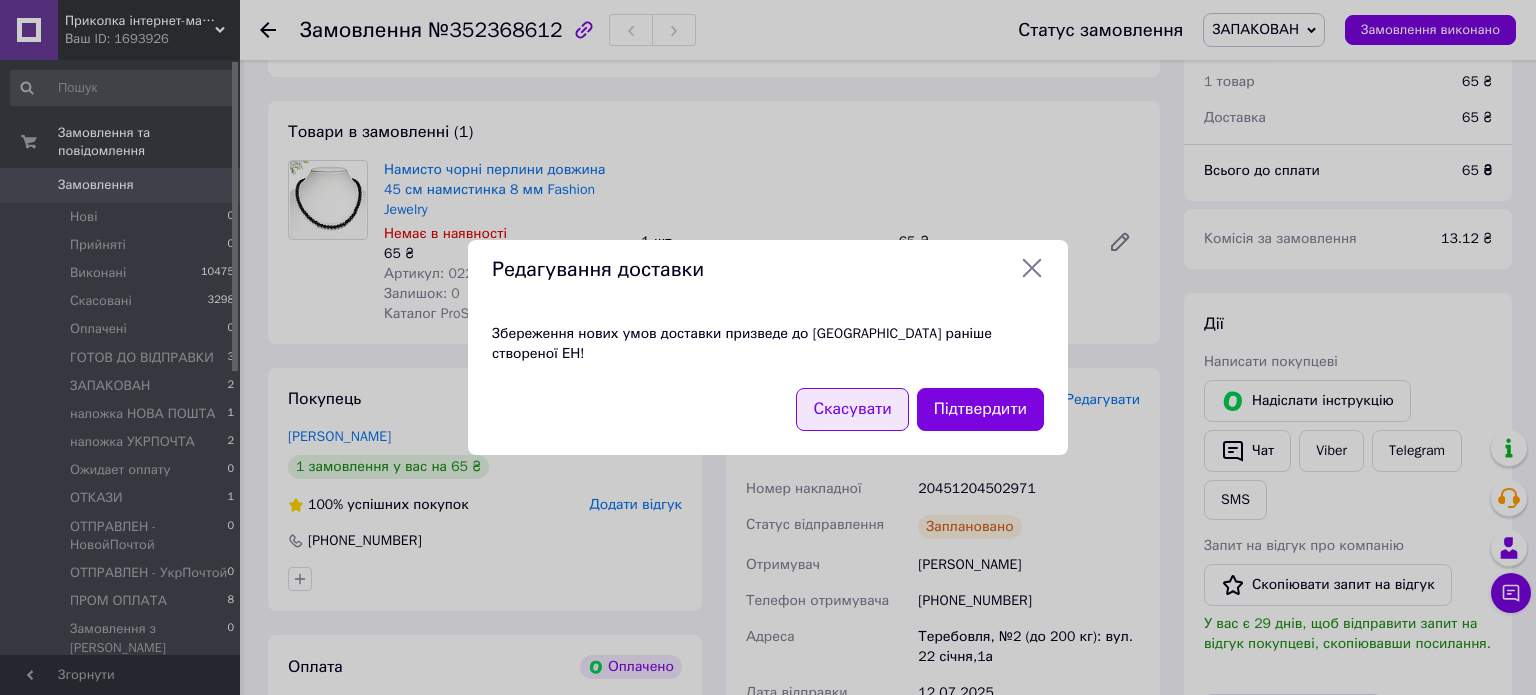 click on "Скасувати" at bounding box center (852, 409) 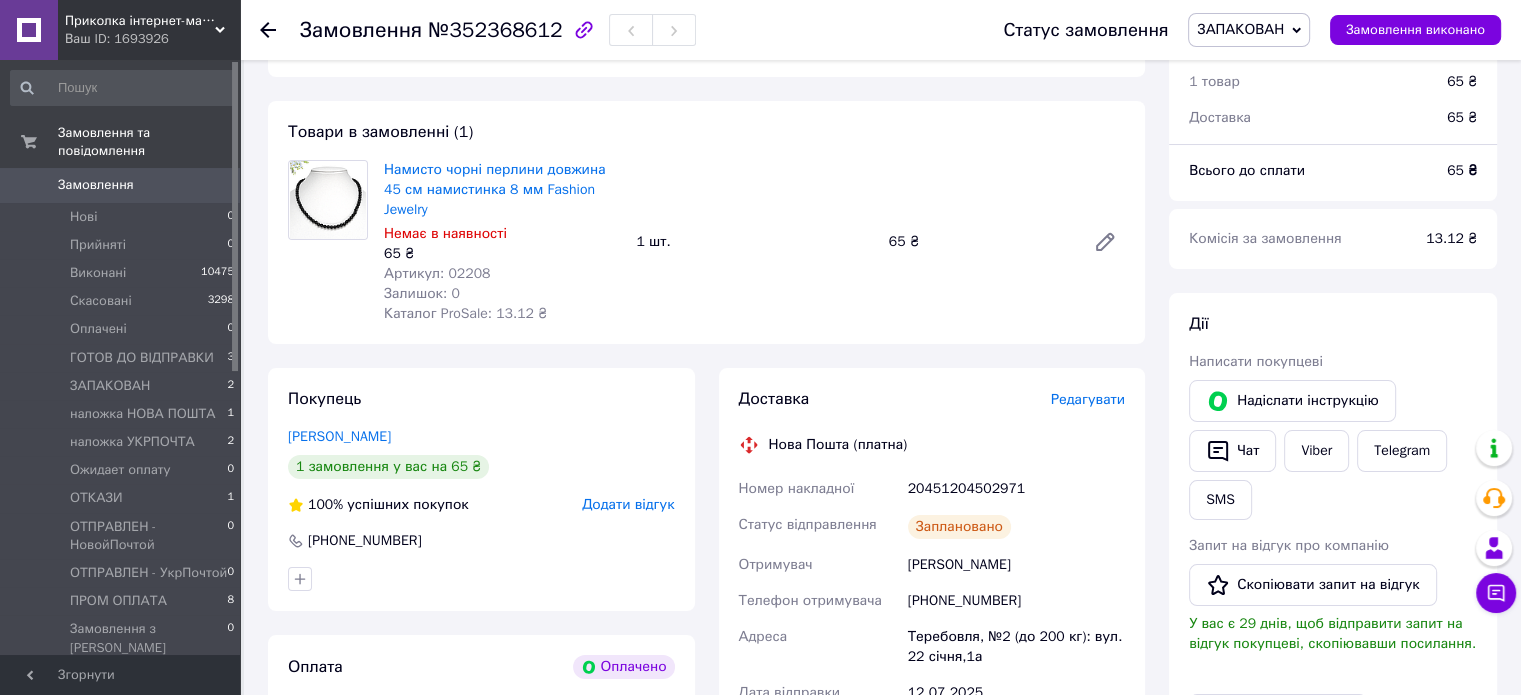 click on "Редагувати" at bounding box center [1088, 399] 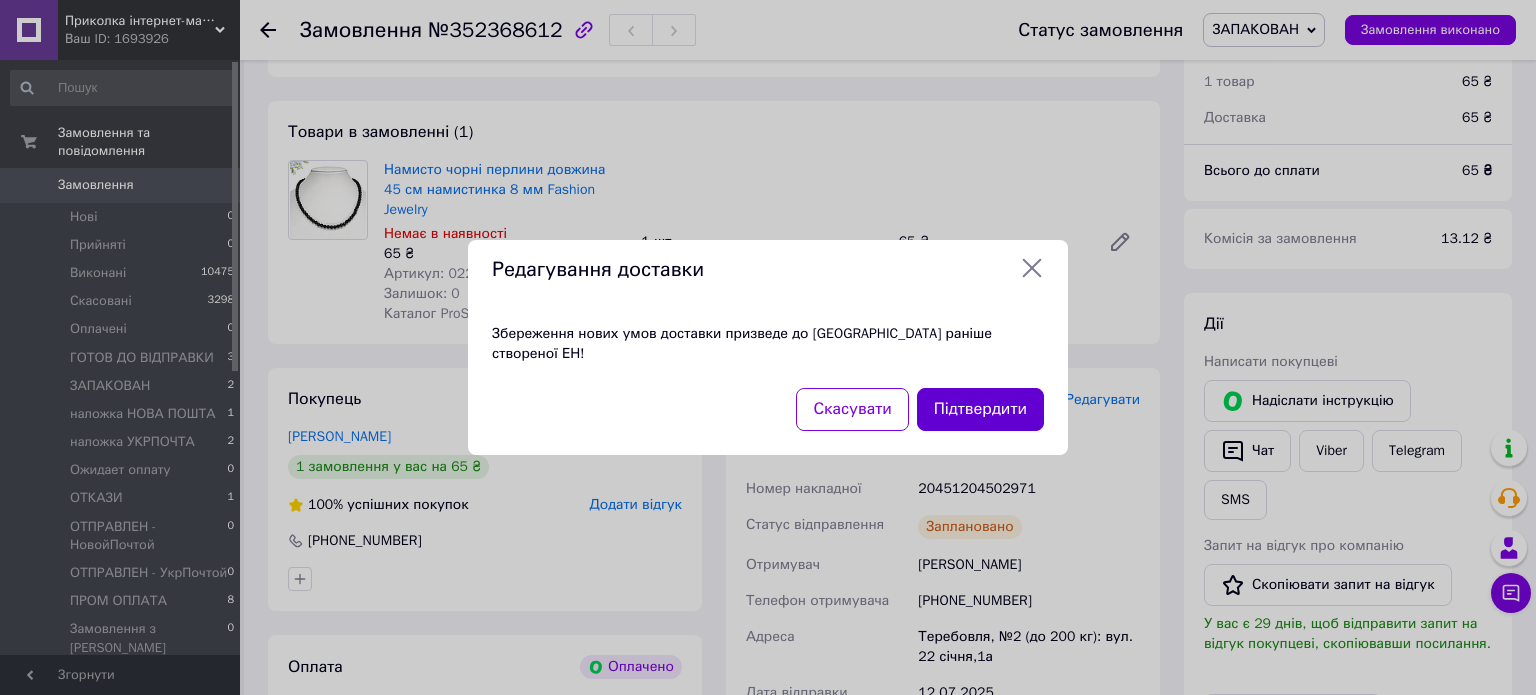 click on "Підтвердити" at bounding box center [980, 409] 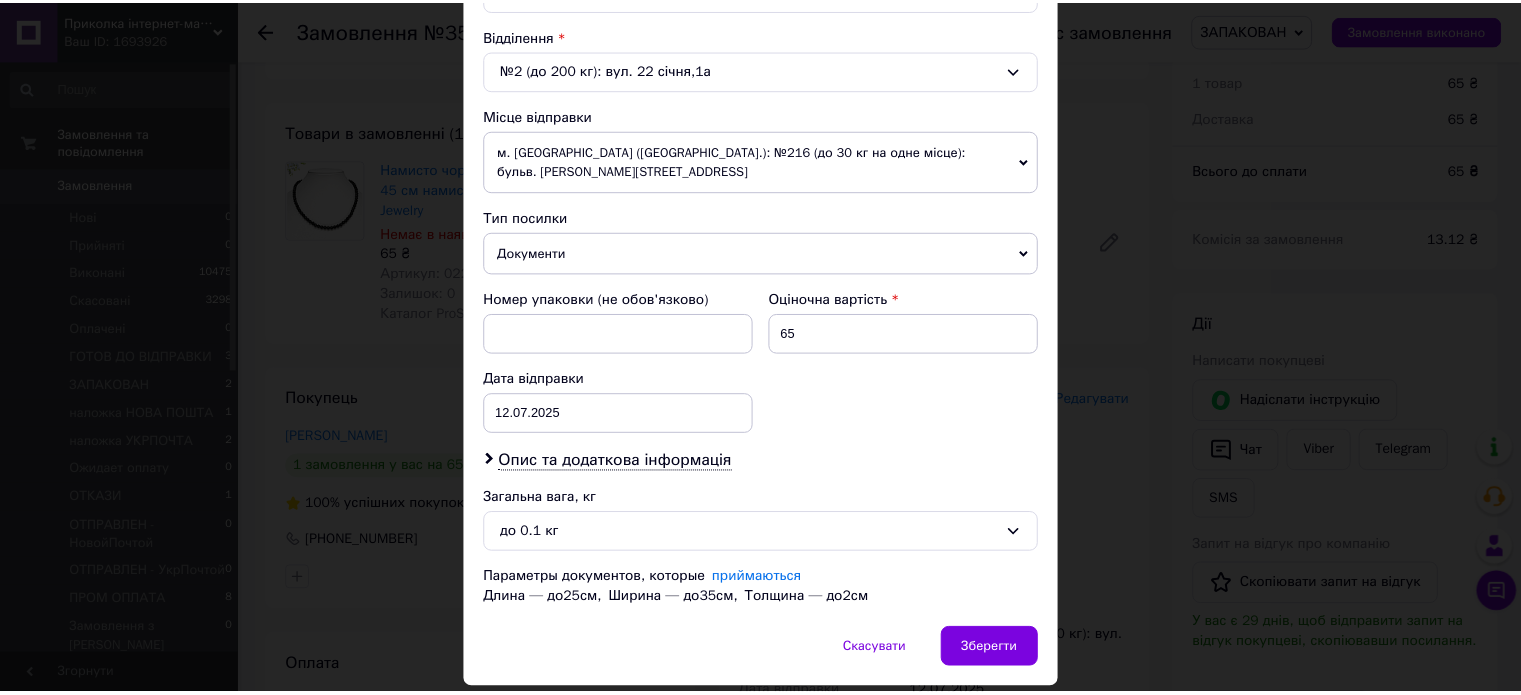 scroll, scrollTop: 647, scrollLeft: 0, axis: vertical 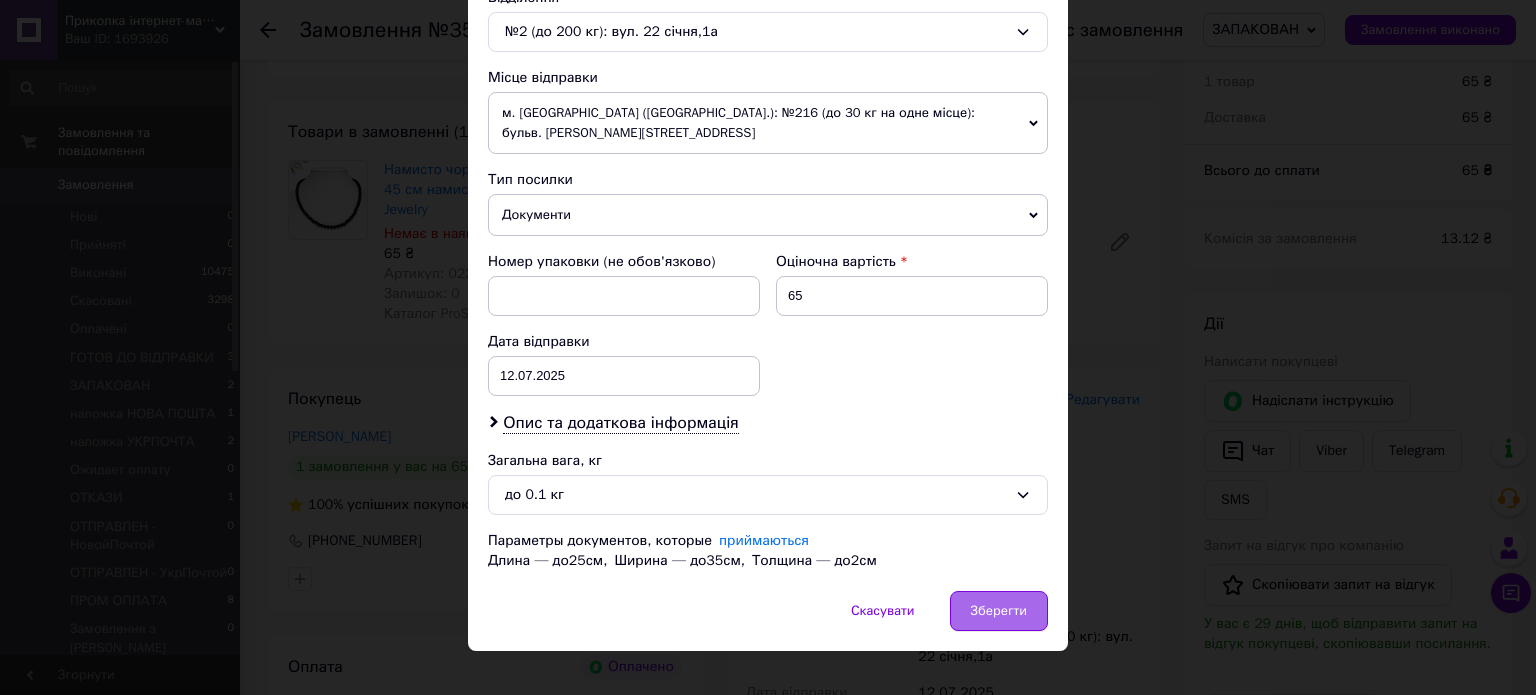 click on "Зберегти" at bounding box center [999, 611] 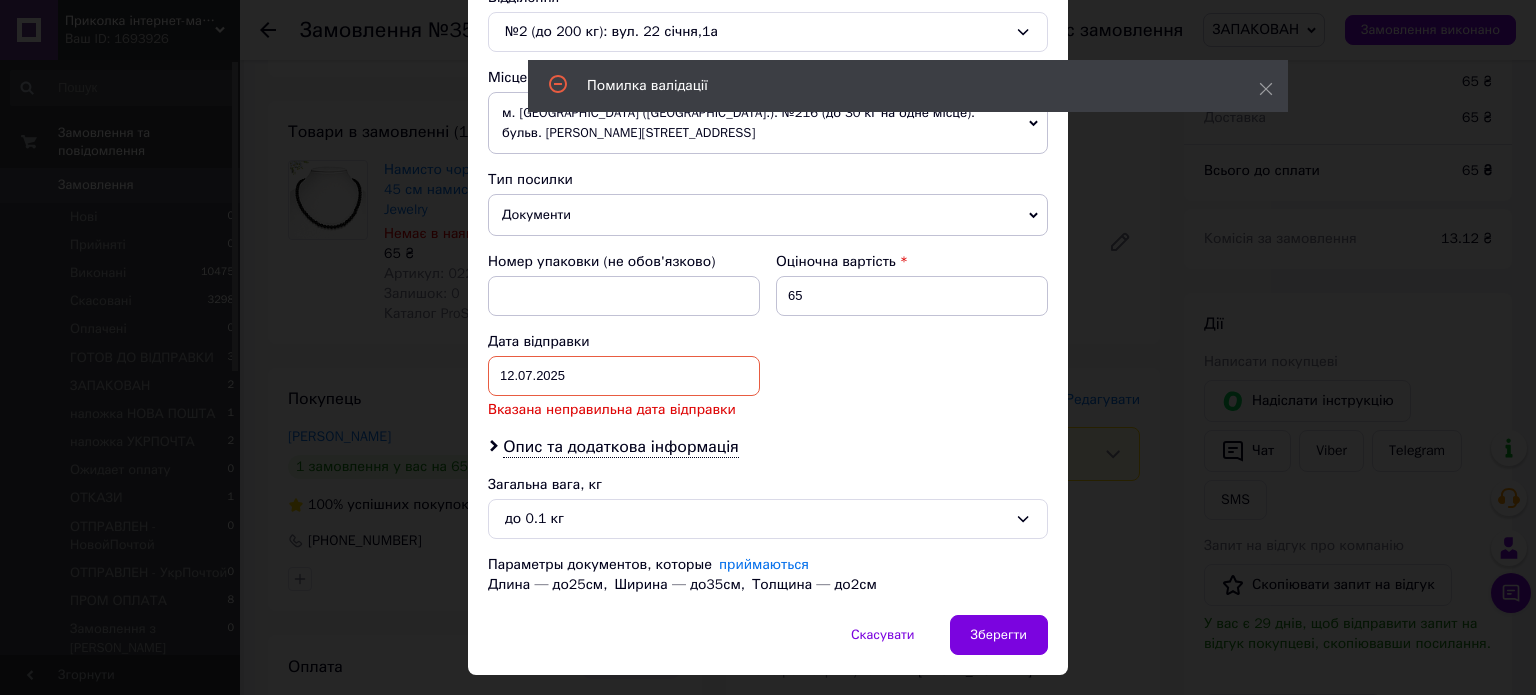 click on "[DATE] < 2025 > < Июль > Пн Вт Ср Чт Пт Сб Вс 30 1 2 3 4 5 6 7 8 9 10 11 12 13 14 15 16 17 18 19 20 21 22 23 24 25 26 27 28 29 30 31 1 2 3 4 5 6 7 8 9 10" at bounding box center [624, 376] 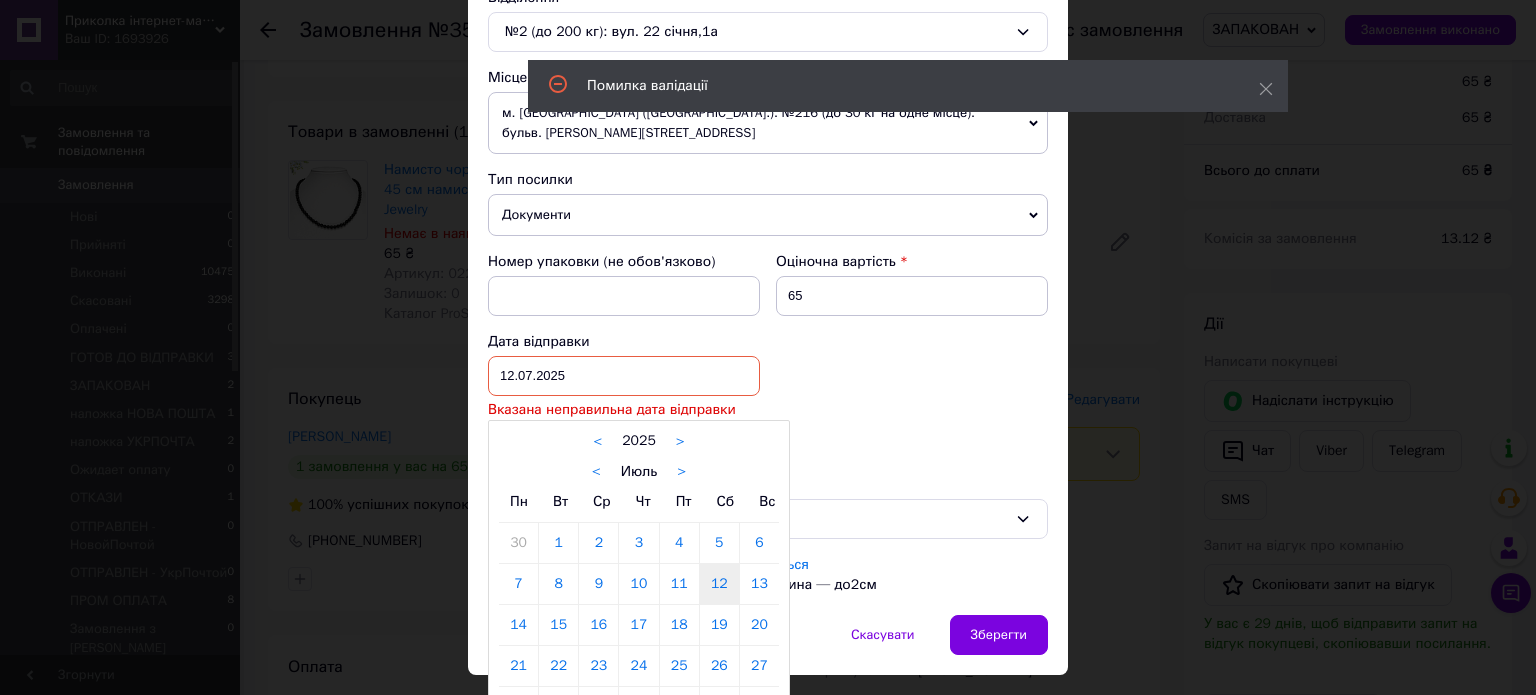 click on "13" at bounding box center (759, 584) 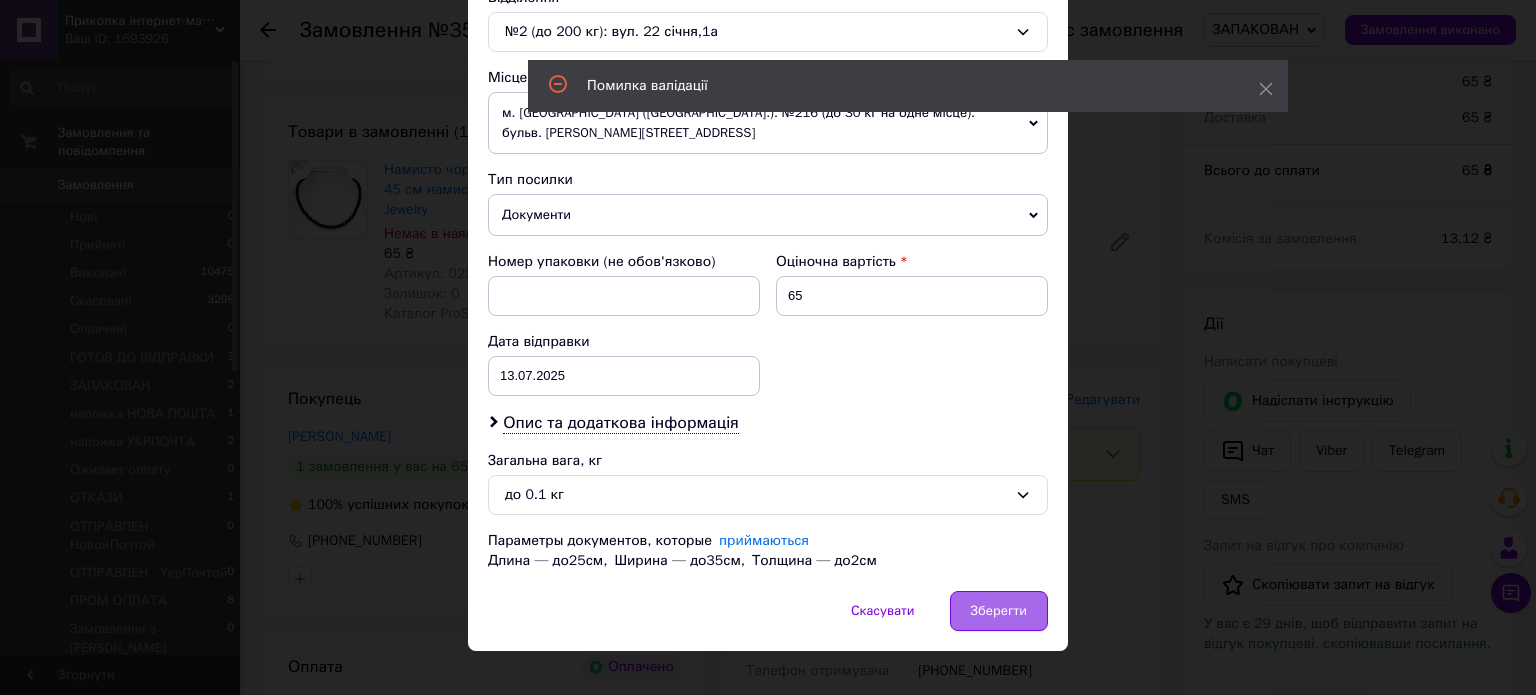 click on "Зберегти" at bounding box center (999, 611) 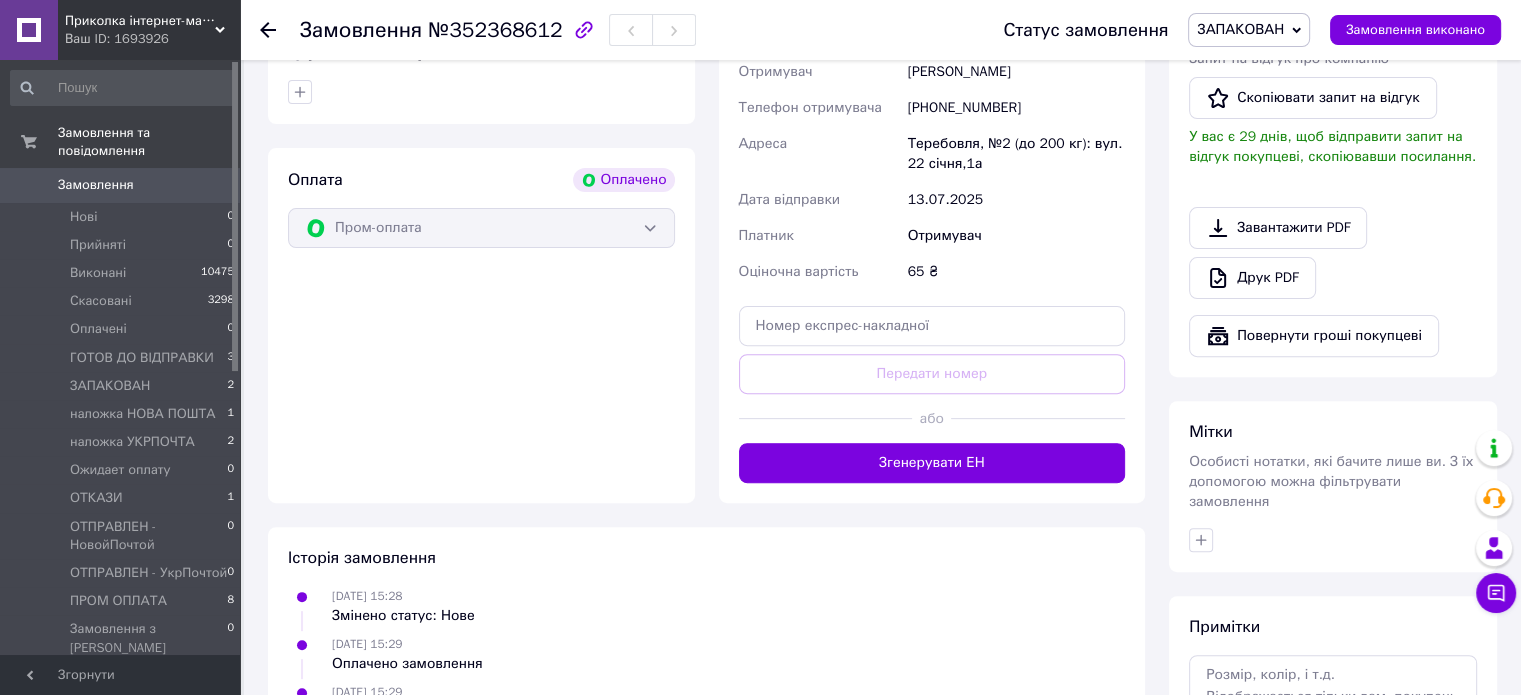 scroll, scrollTop: 666, scrollLeft: 0, axis: vertical 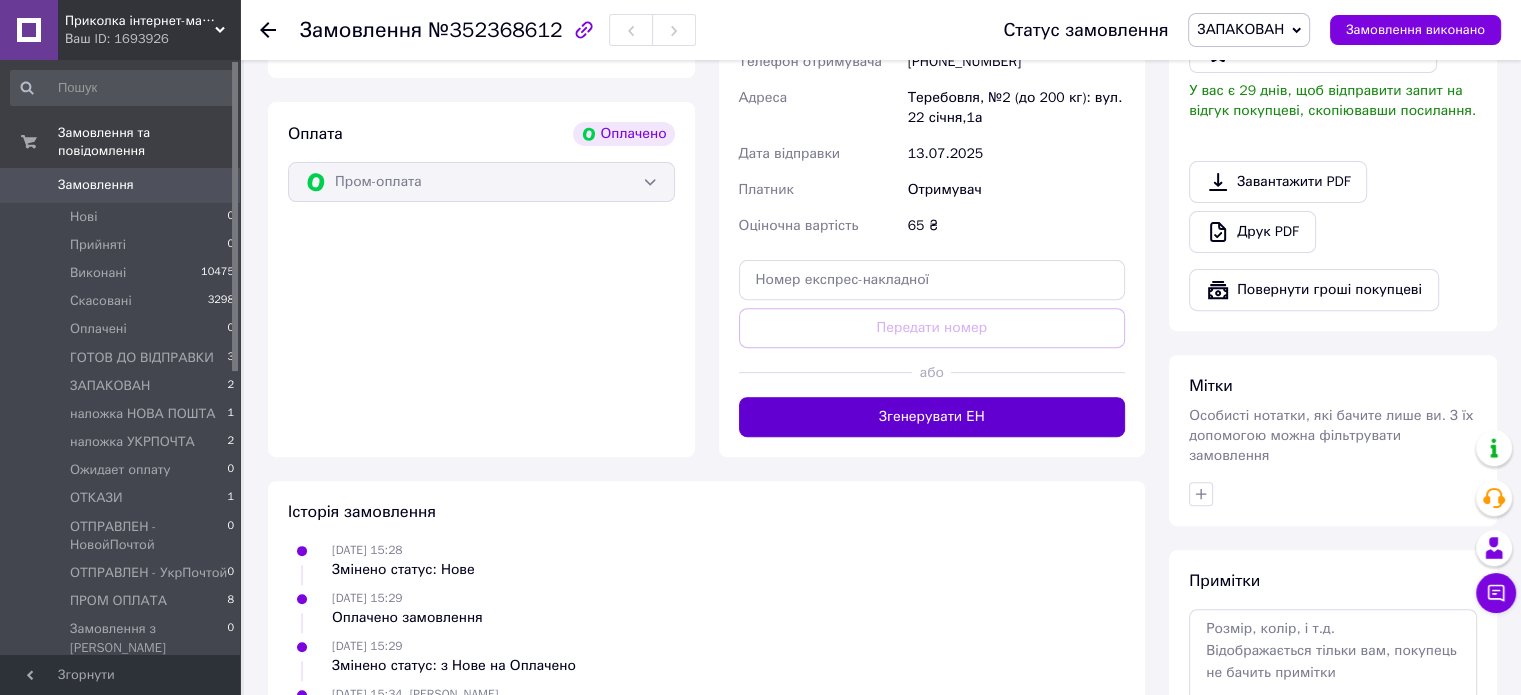 click on "Згенерувати ЕН" at bounding box center [932, 417] 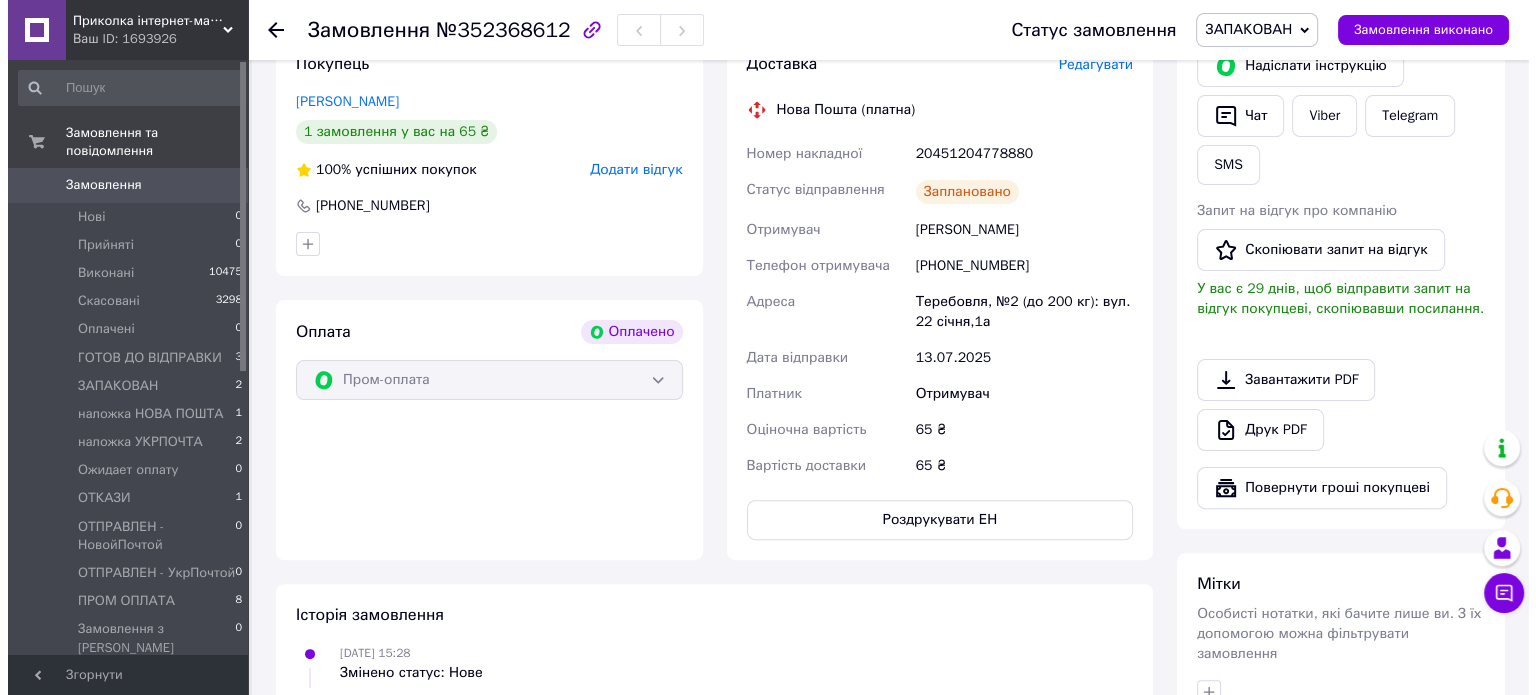 scroll, scrollTop: 400, scrollLeft: 0, axis: vertical 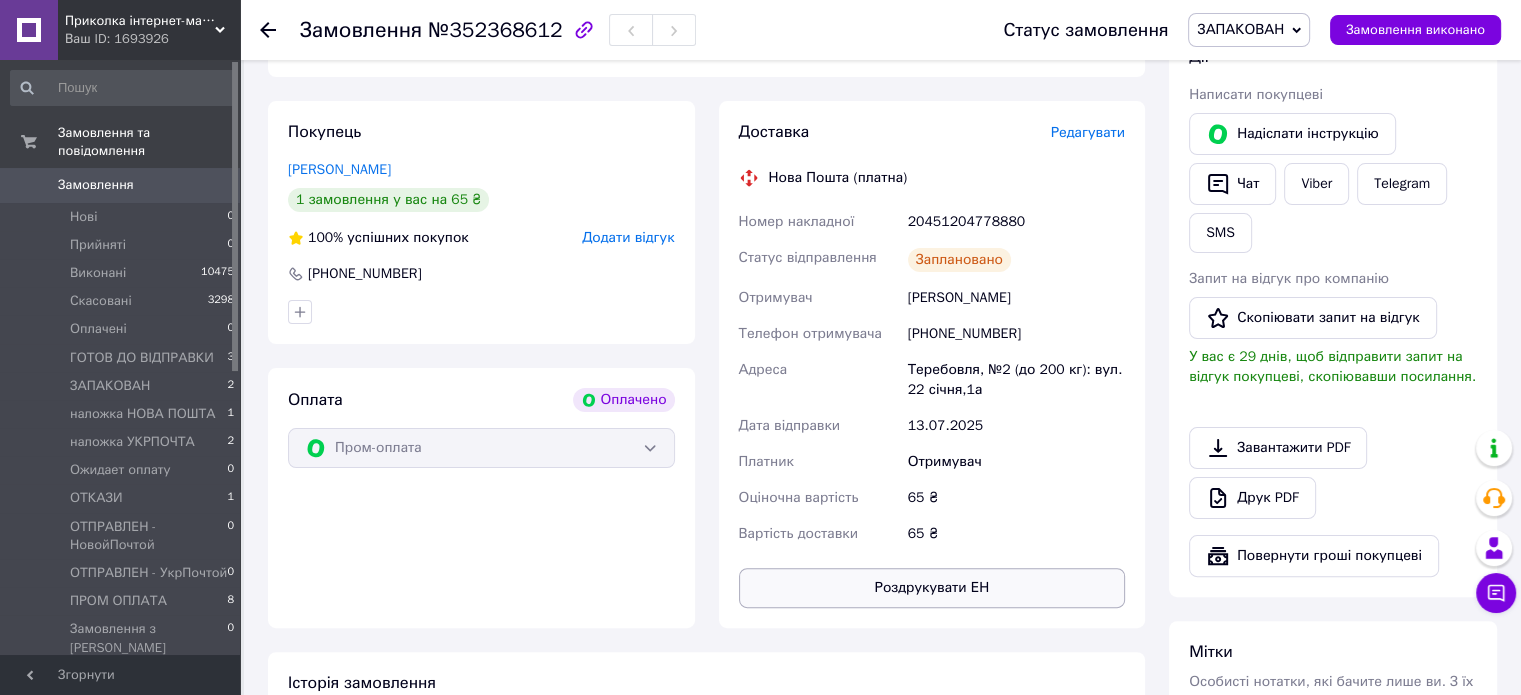 click on "Роздрукувати ЕН" at bounding box center (932, 588) 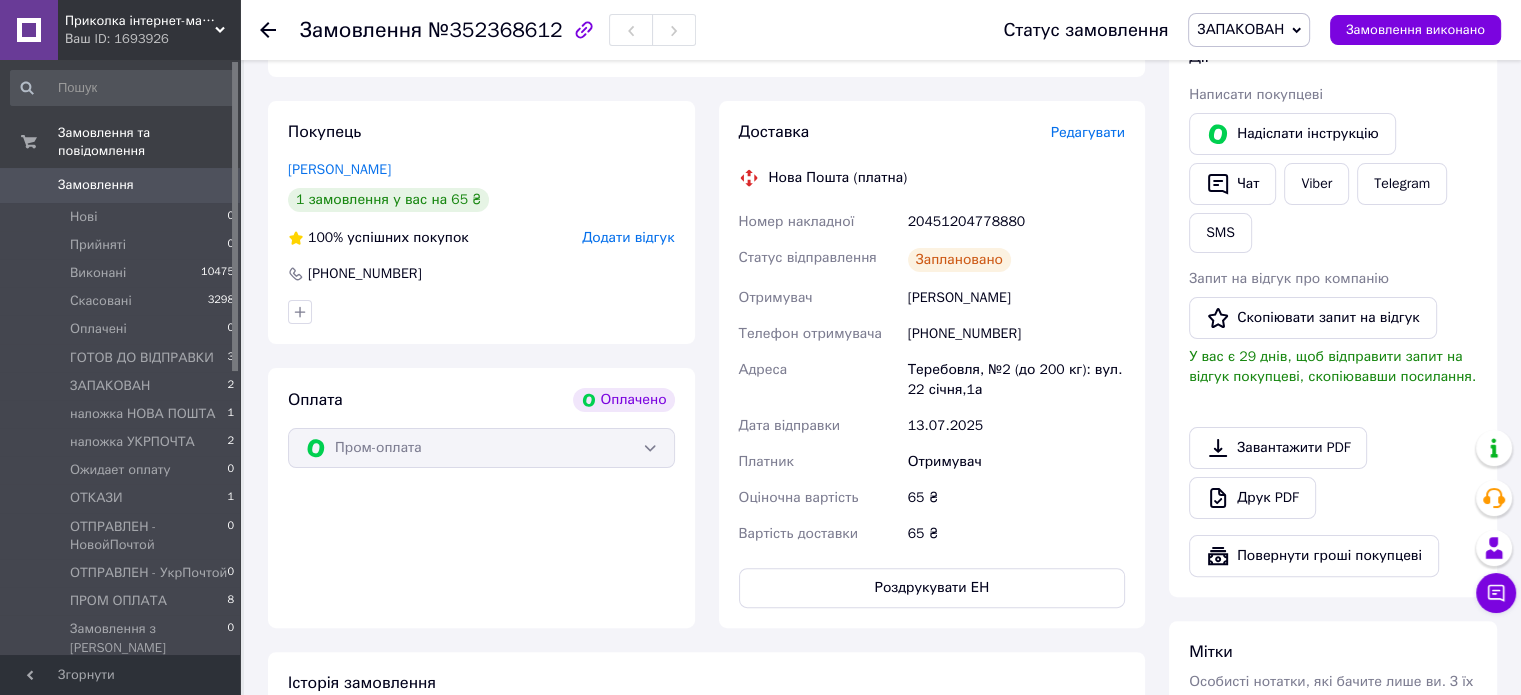 click on "Редагувати" at bounding box center [1088, 132] 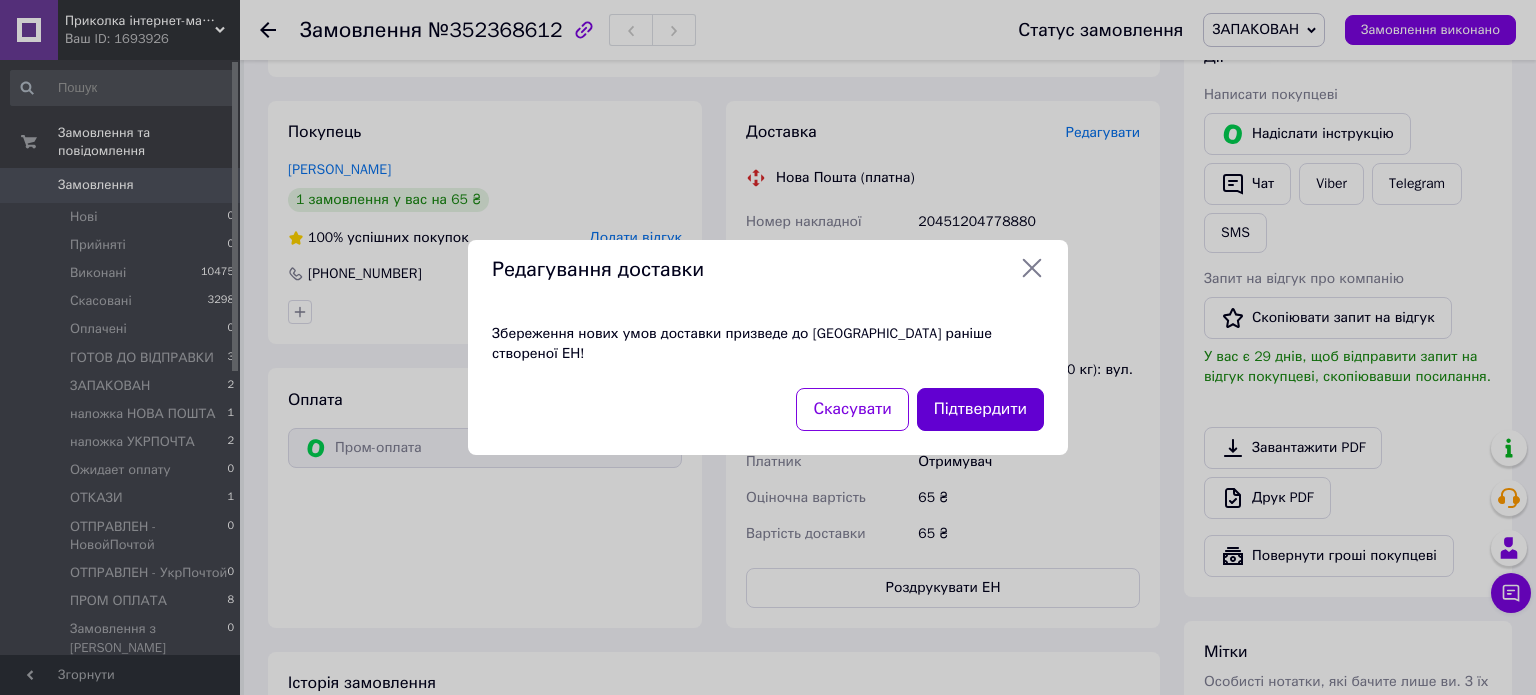 click on "Підтвердити" at bounding box center (980, 409) 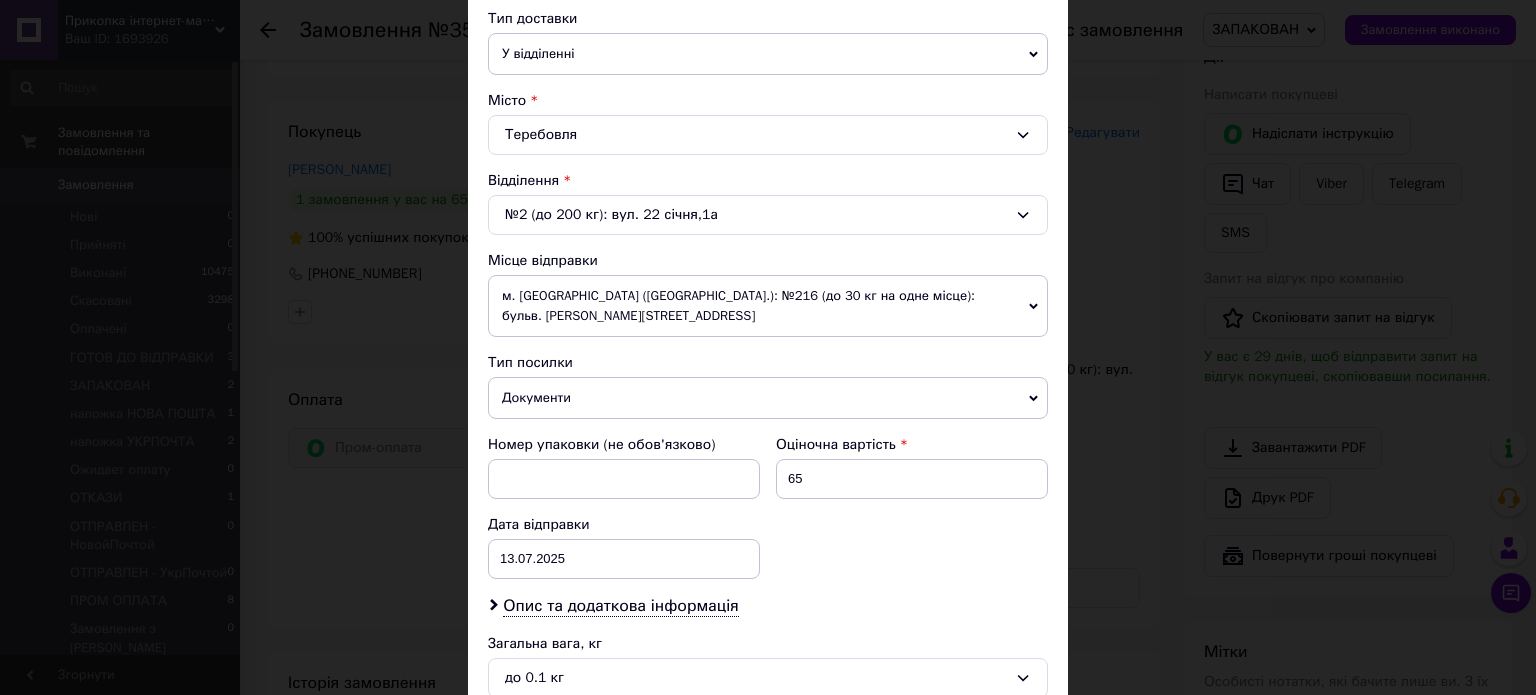 scroll, scrollTop: 466, scrollLeft: 0, axis: vertical 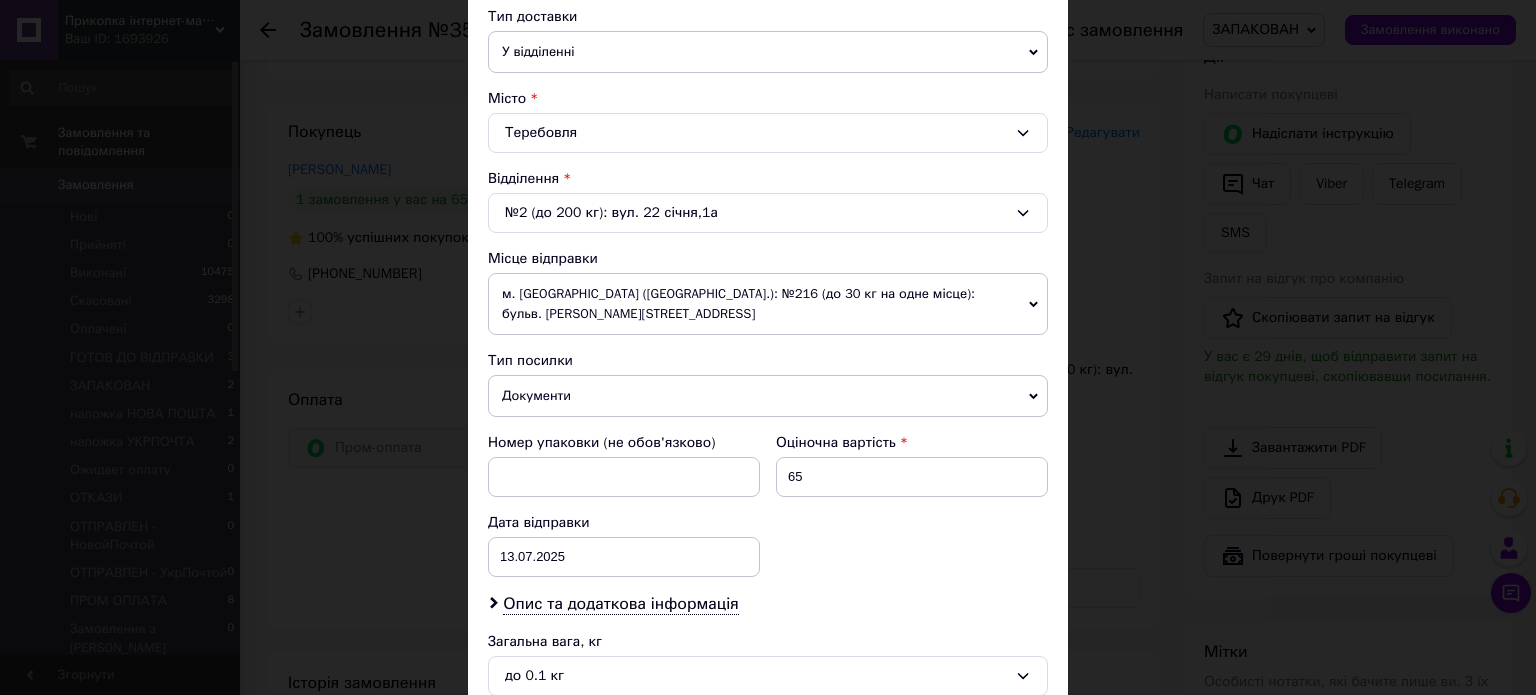 click on "м. [GEOGRAPHIC_DATA] ([GEOGRAPHIC_DATA].): №216 (до 30 кг на одне місце): бульв. [PERSON_NAME][STREET_ADDRESS]" at bounding box center (768, 304) 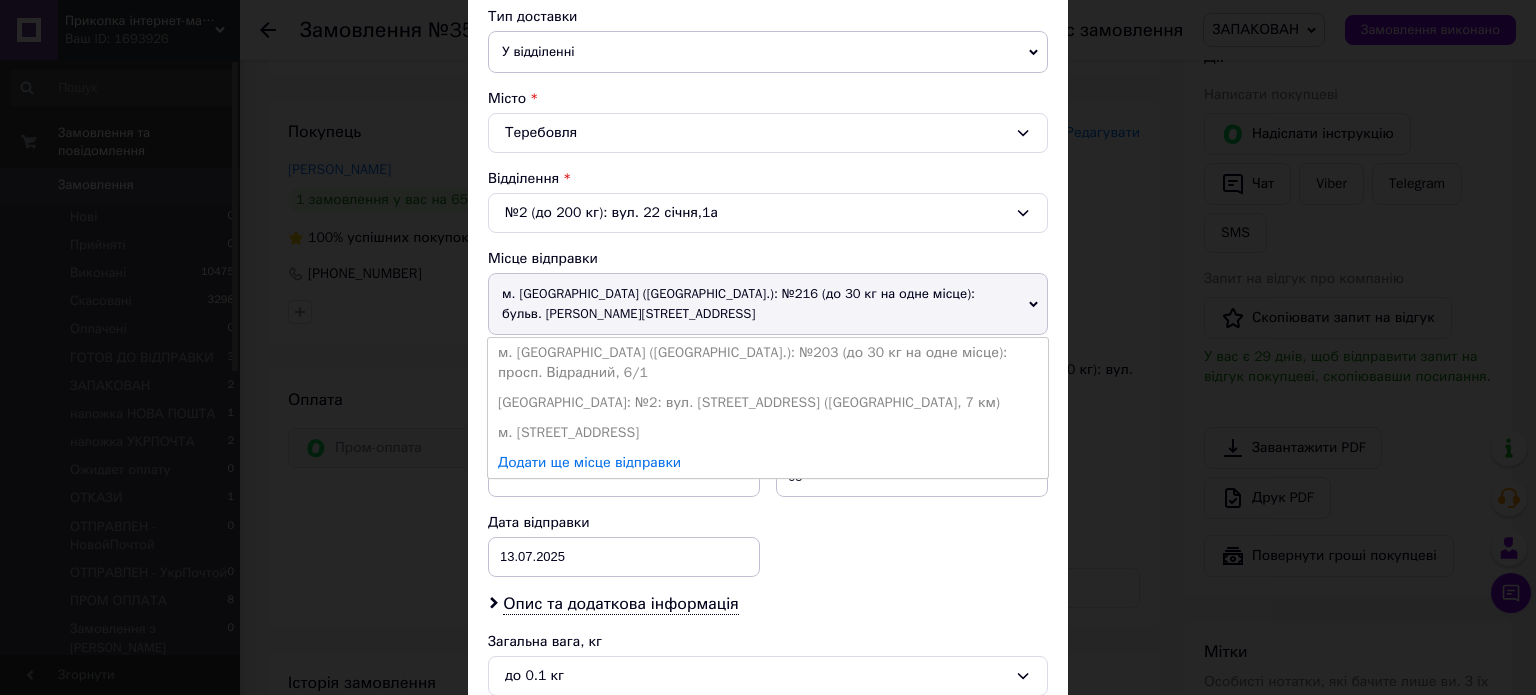 click on "м. [GEOGRAPHIC_DATA] ([GEOGRAPHIC_DATA].): №216 (до 30 кг на одне місце): бульв. [PERSON_NAME][STREET_ADDRESS]" at bounding box center [768, 304] 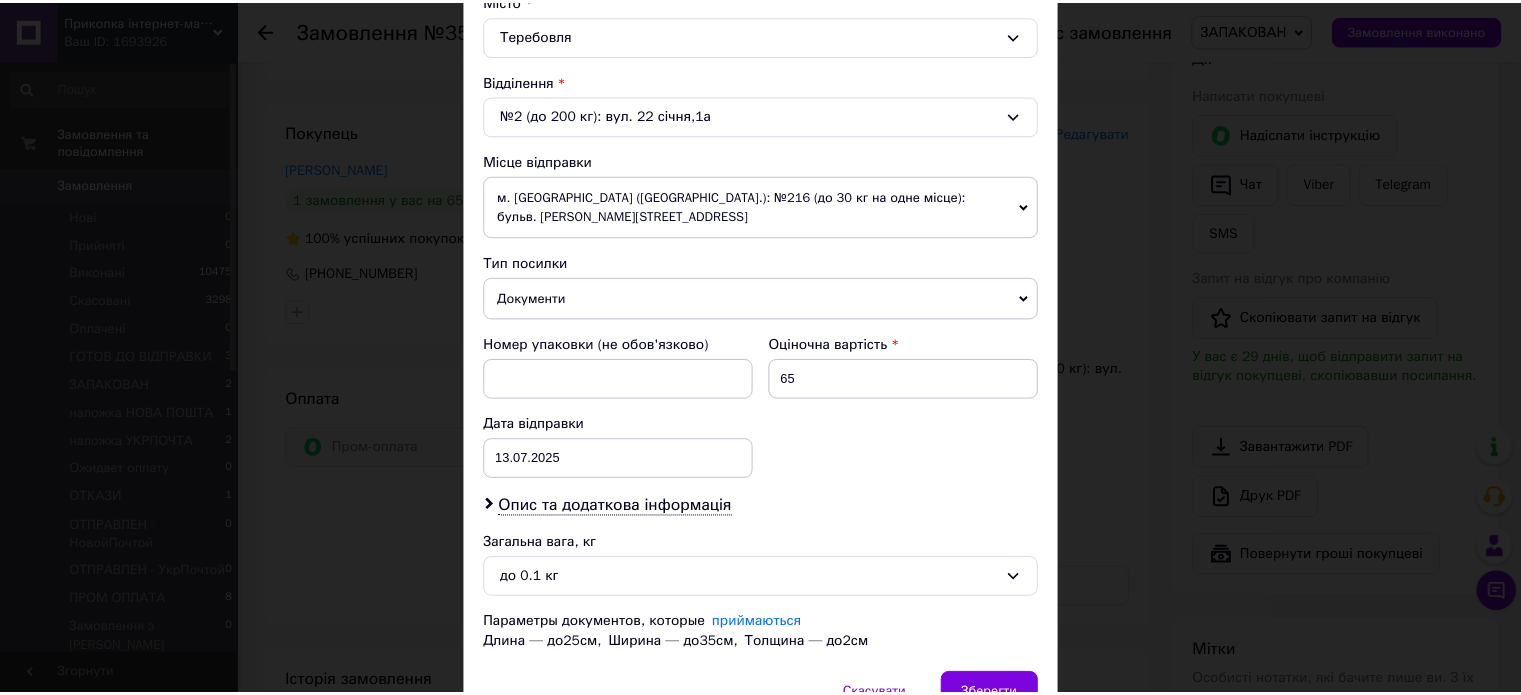 scroll, scrollTop: 647, scrollLeft: 0, axis: vertical 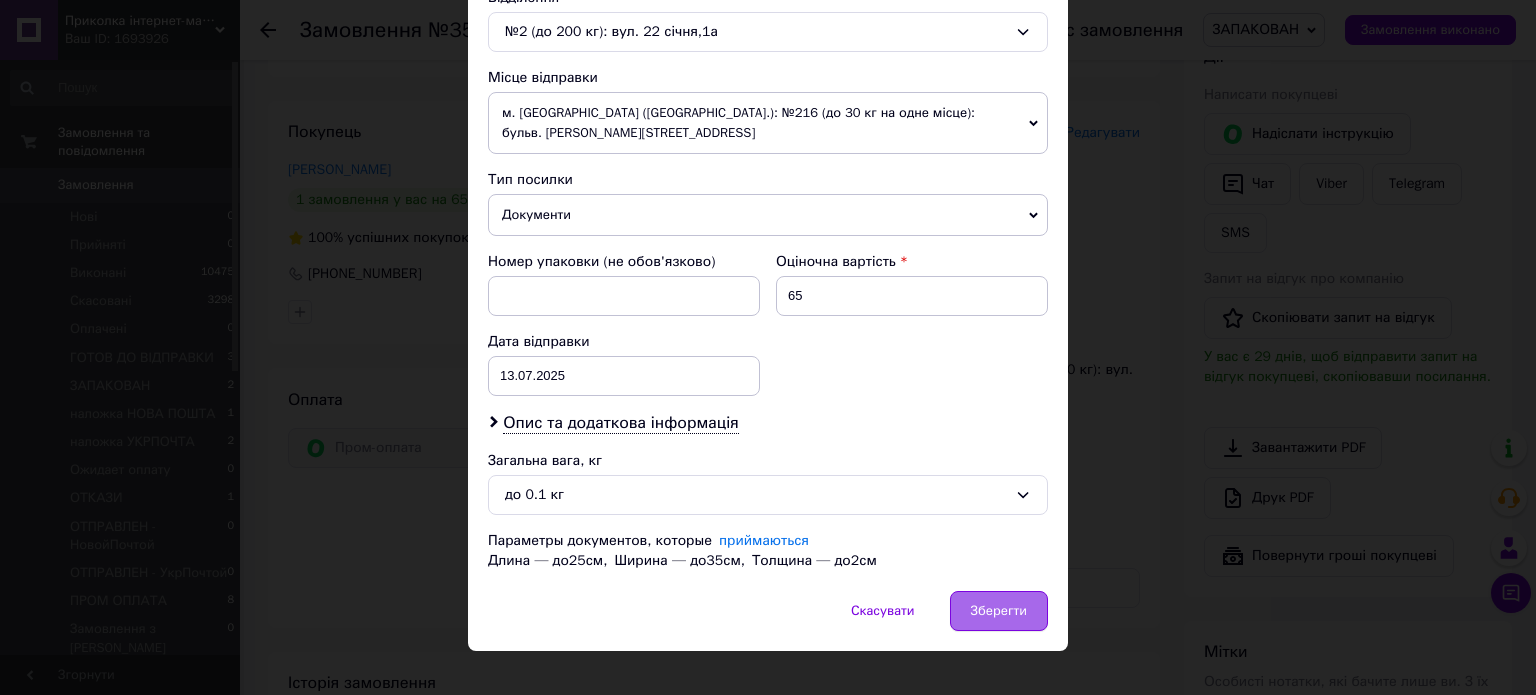 click on "Зберегти" at bounding box center (999, 611) 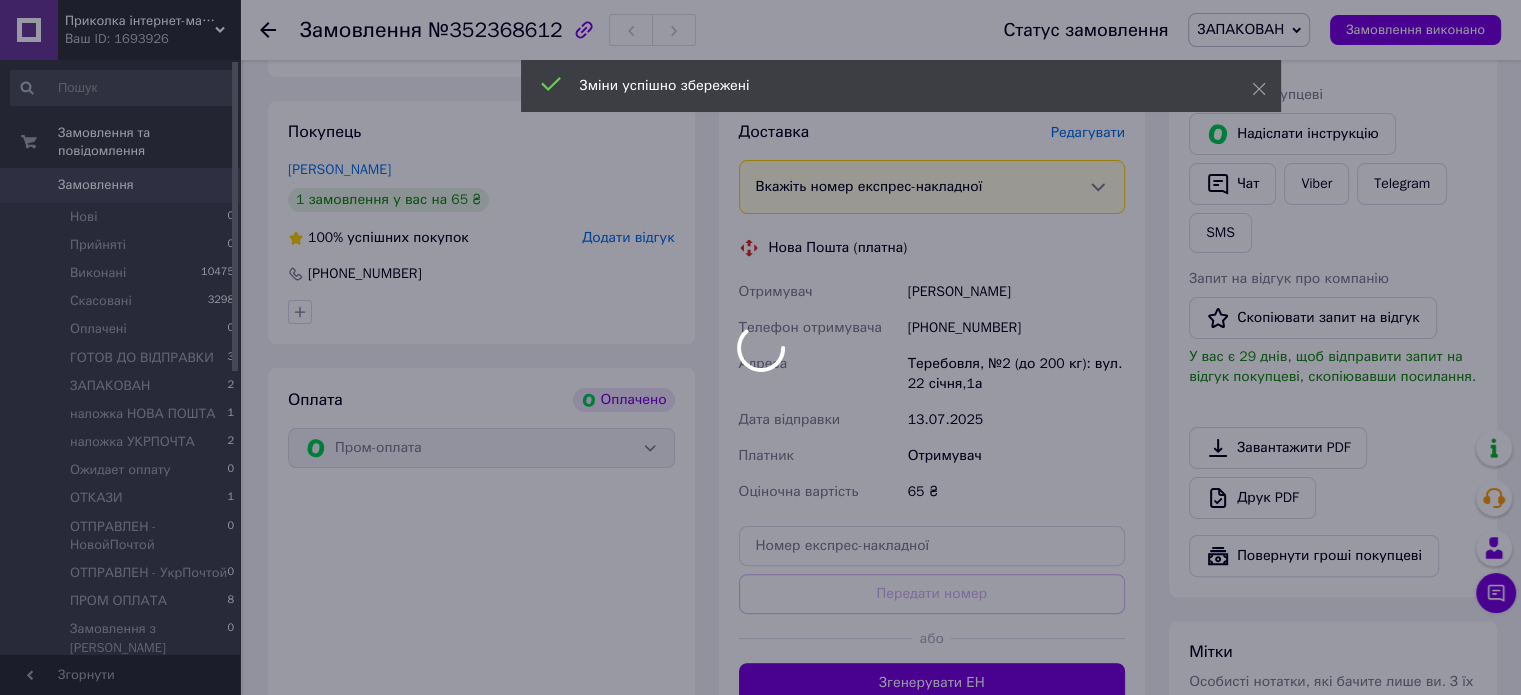 scroll, scrollTop: 44, scrollLeft: 0, axis: vertical 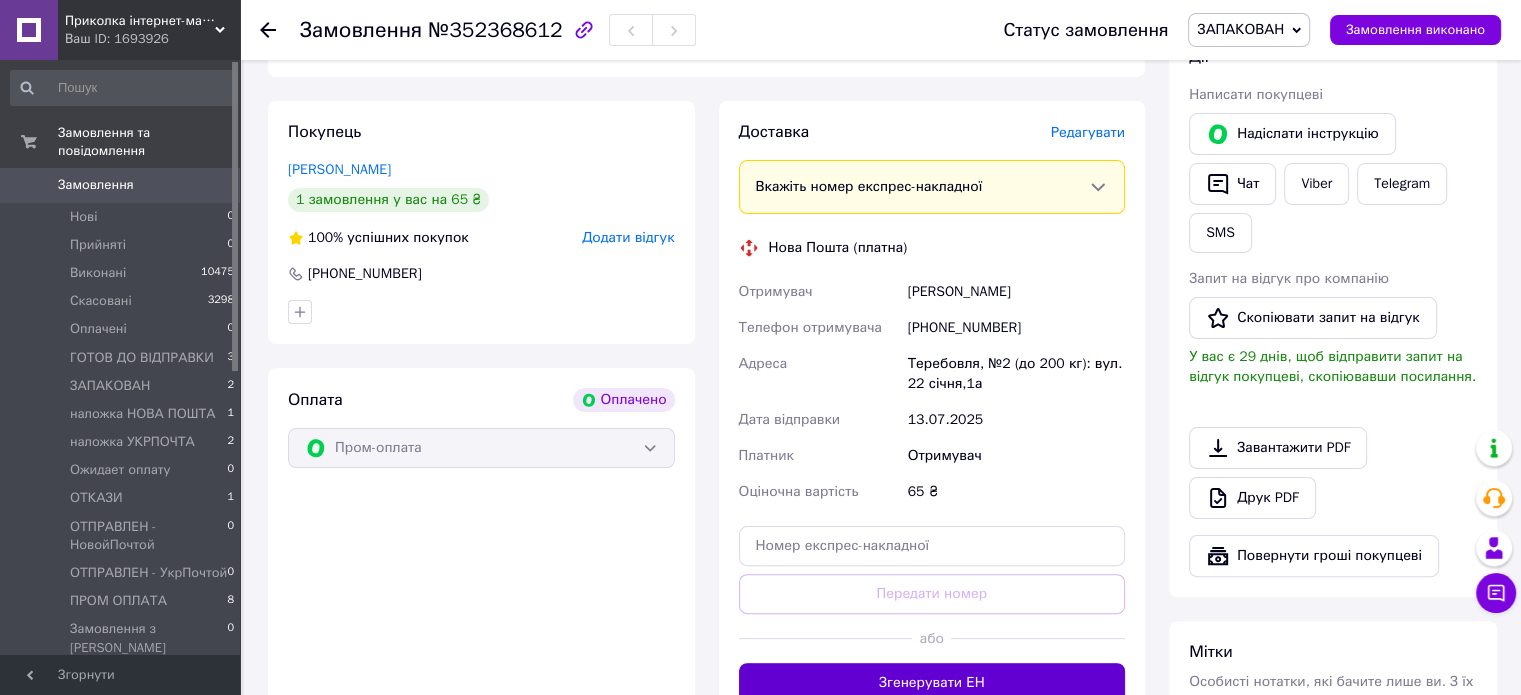 click on "Згенерувати ЕН" at bounding box center [932, 683] 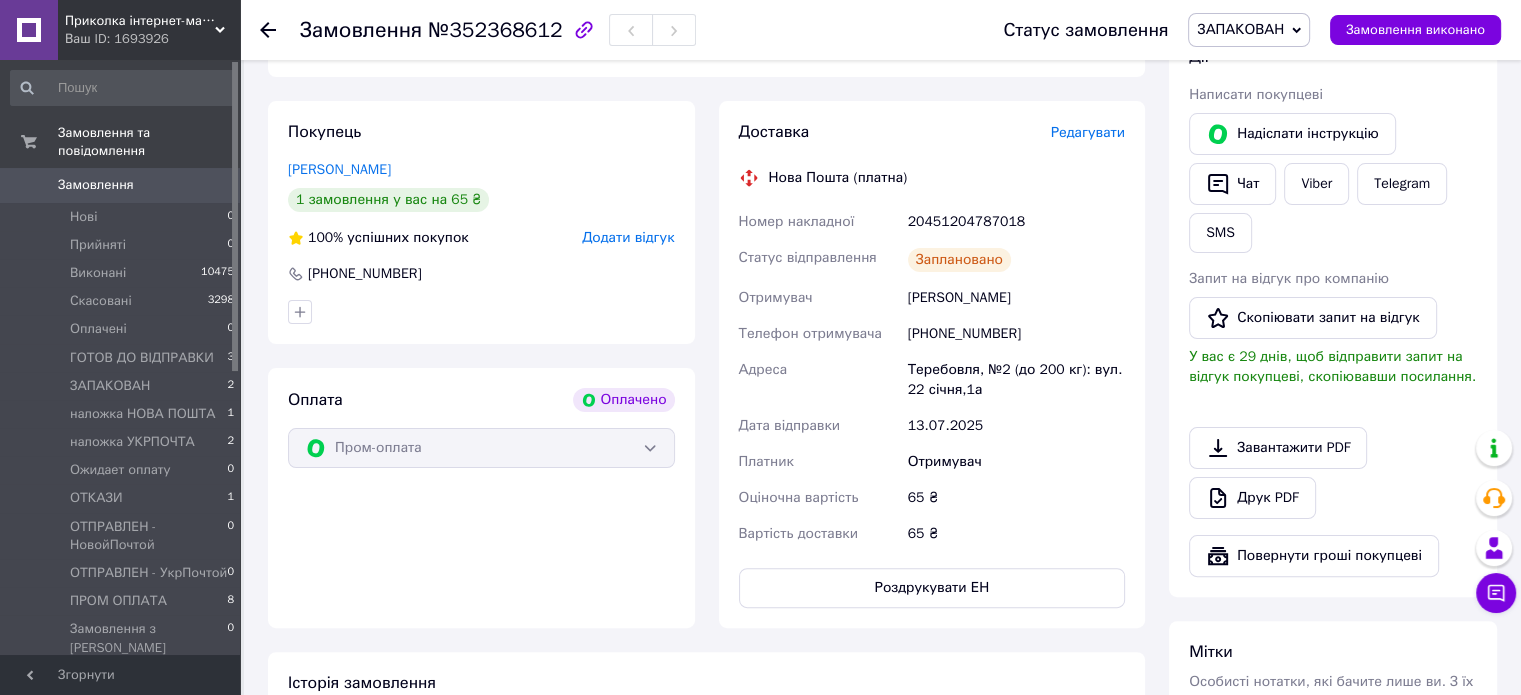 scroll, scrollTop: 92, scrollLeft: 0, axis: vertical 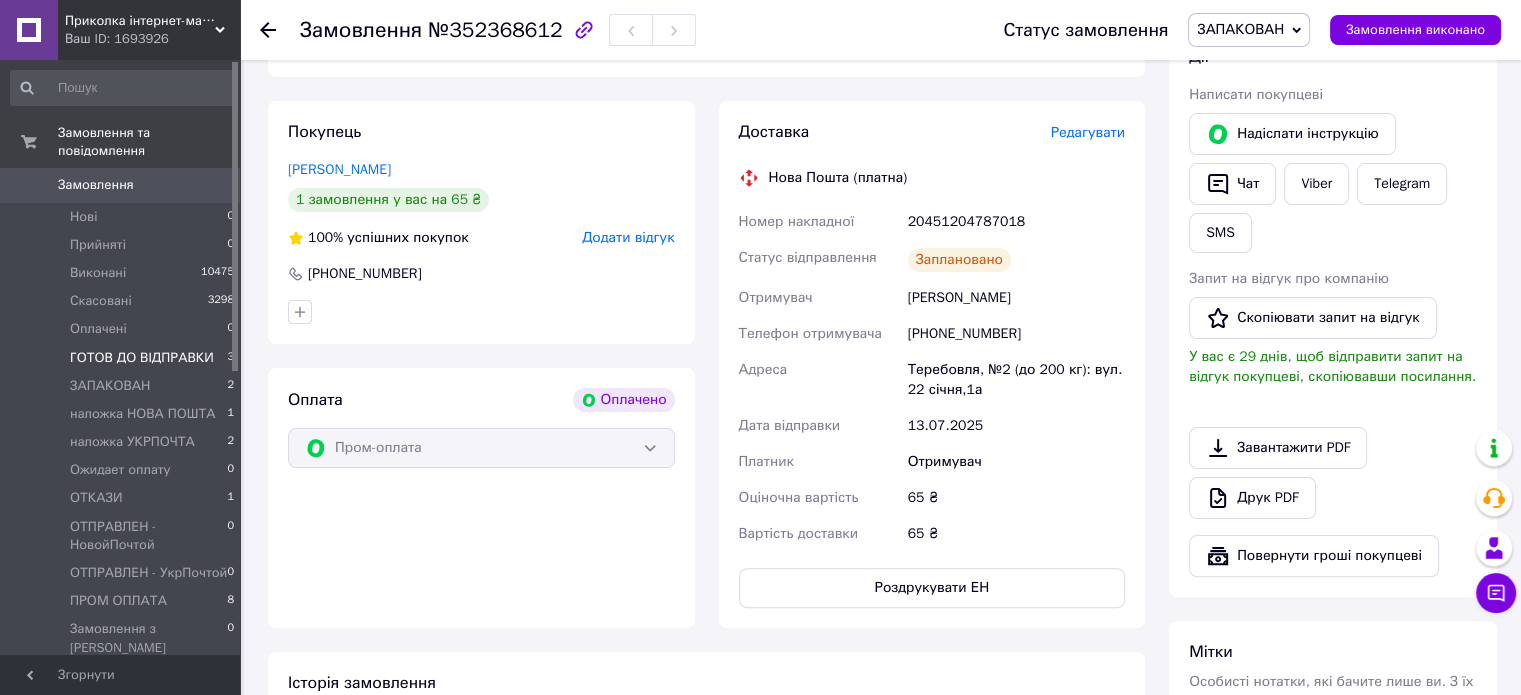 click on "ГОТОВ ДО ВІДПРАВКИ" at bounding box center (142, 358) 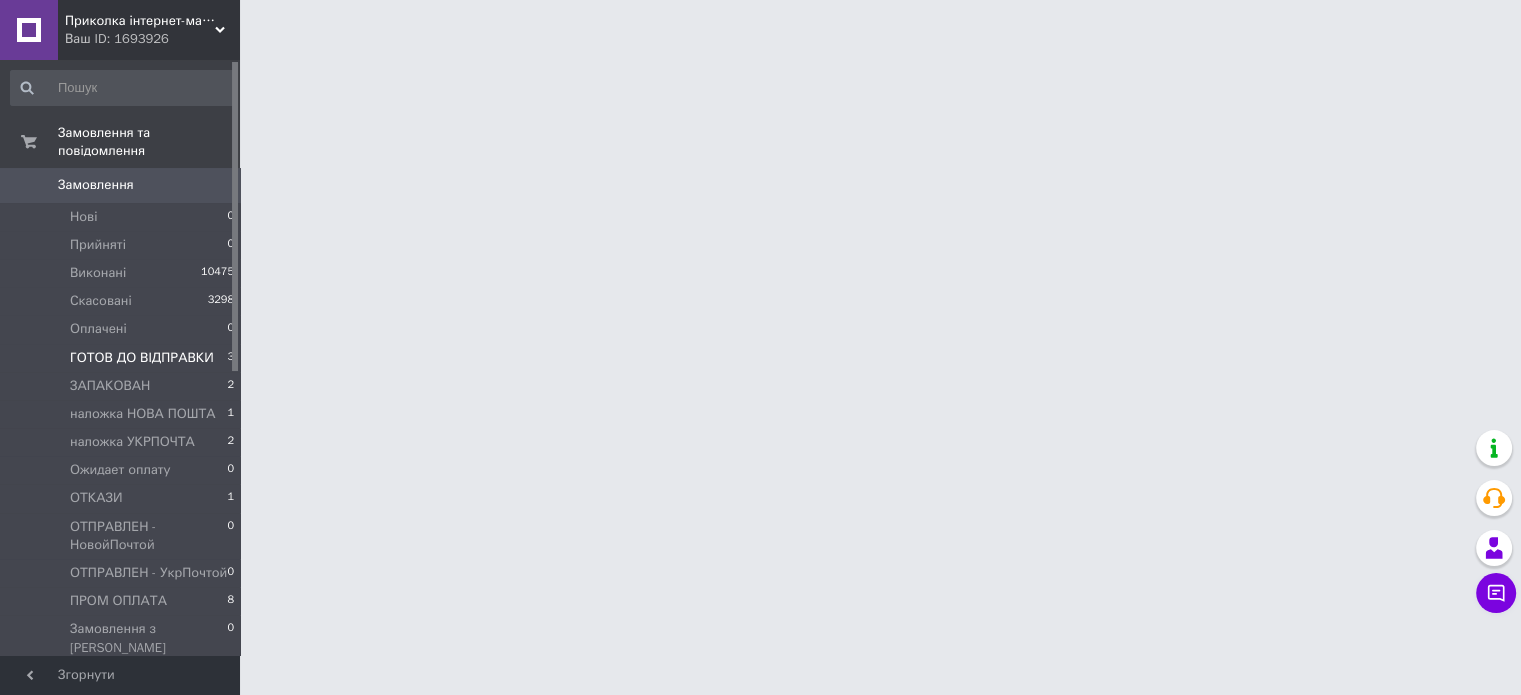scroll, scrollTop: 0, scrollLeft: 0, axis: both 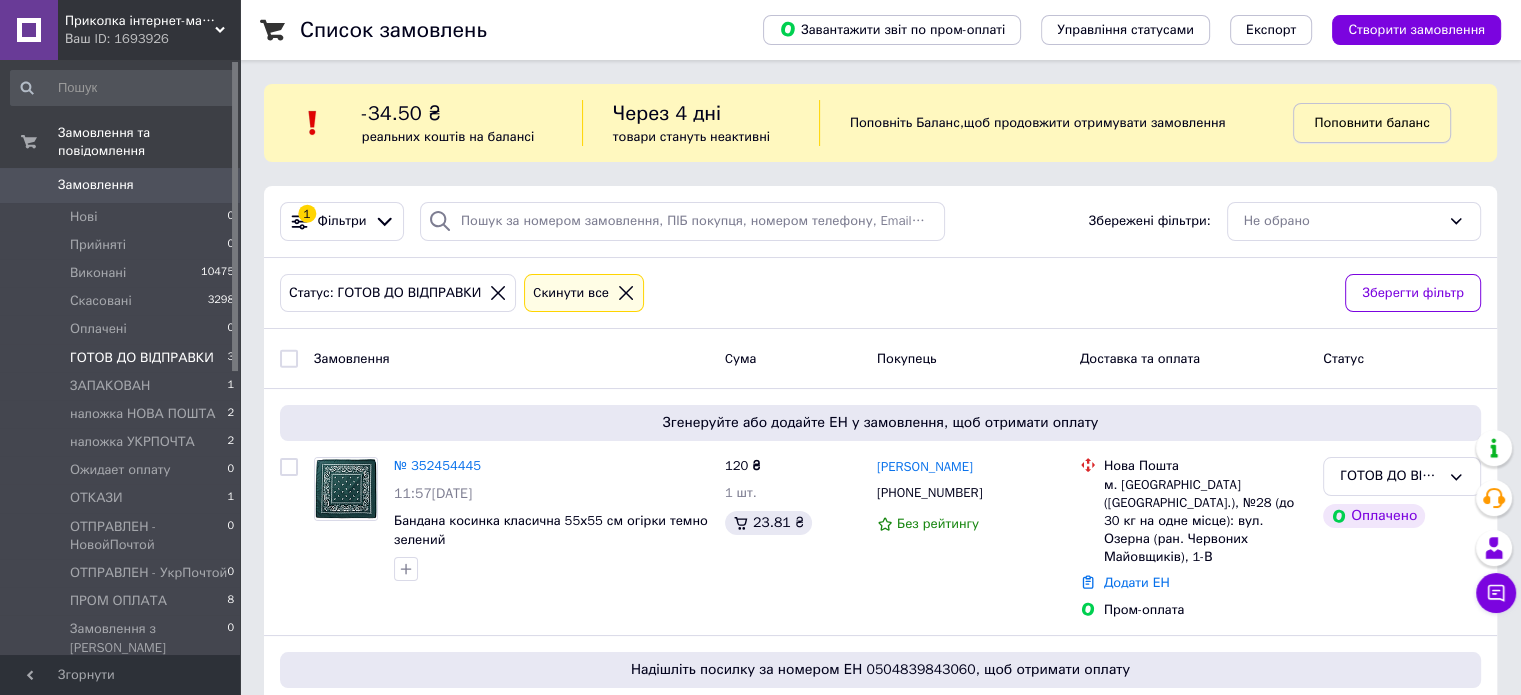 click on "Поповнити баланс" at bounding box center (1371, 122) 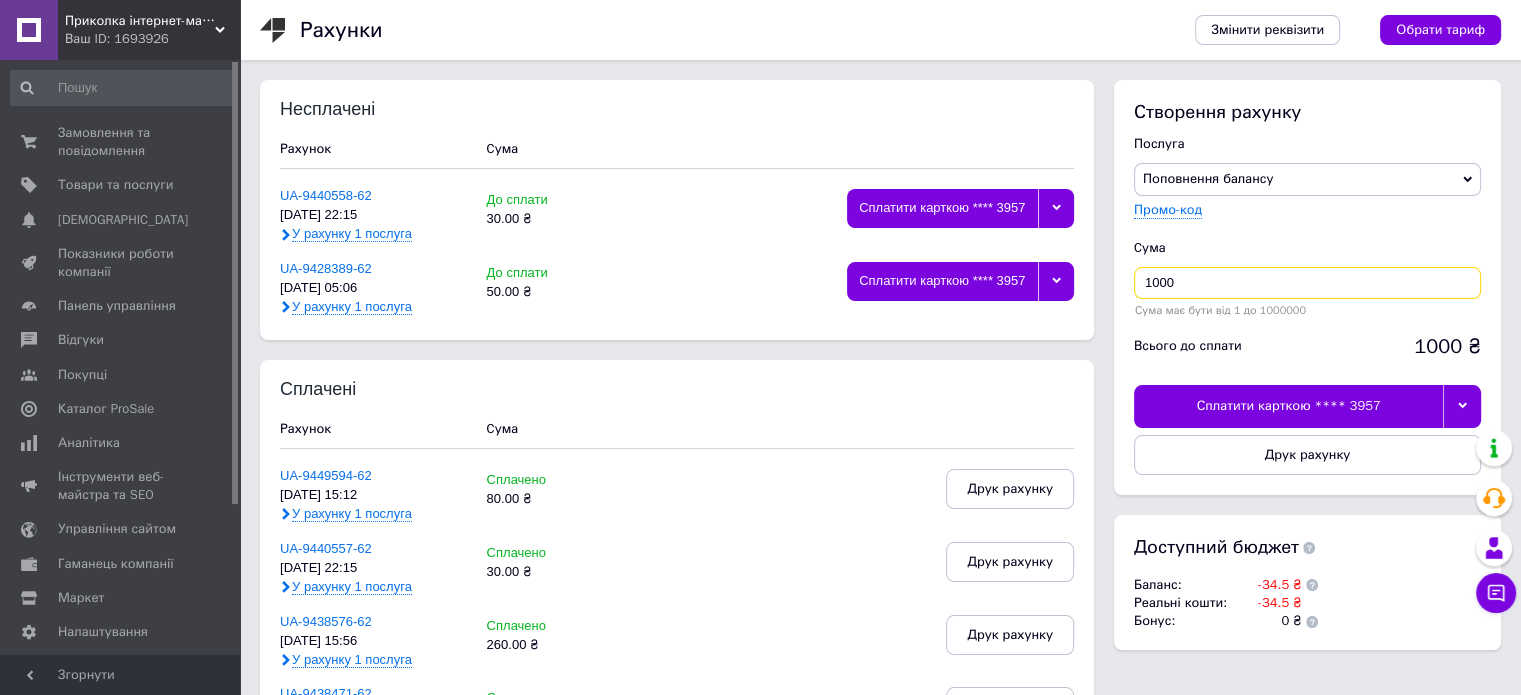 click on "1000" at bounding box center (1307, 283) 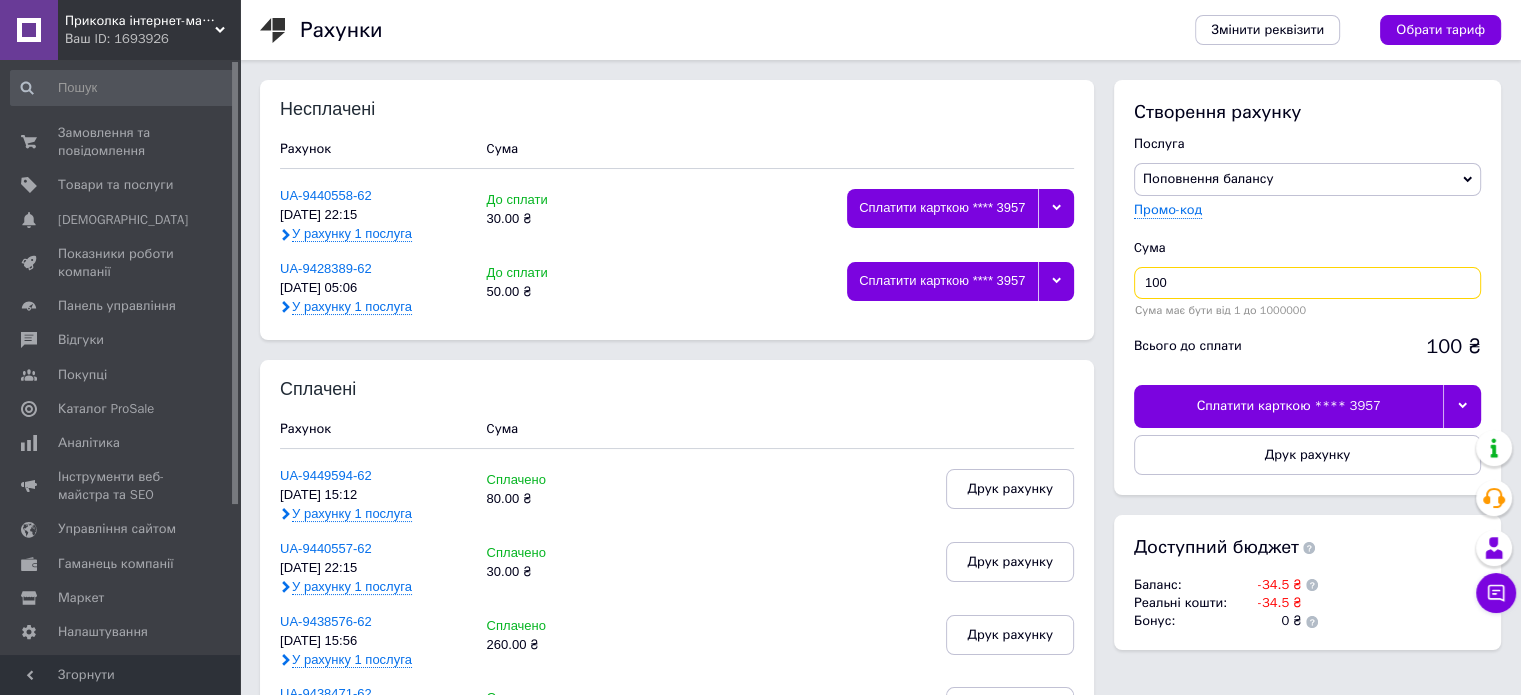 type on "100" 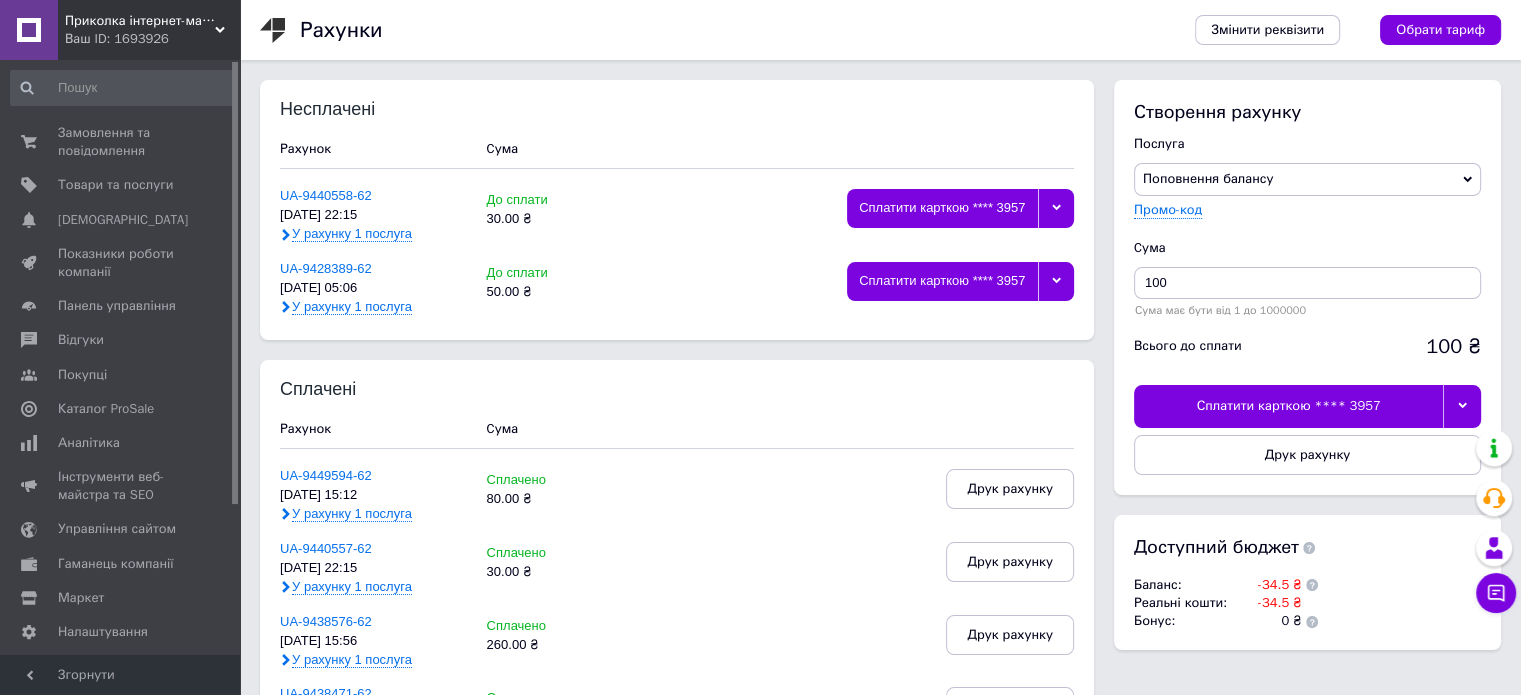 click at bounding box center (1462, 406) 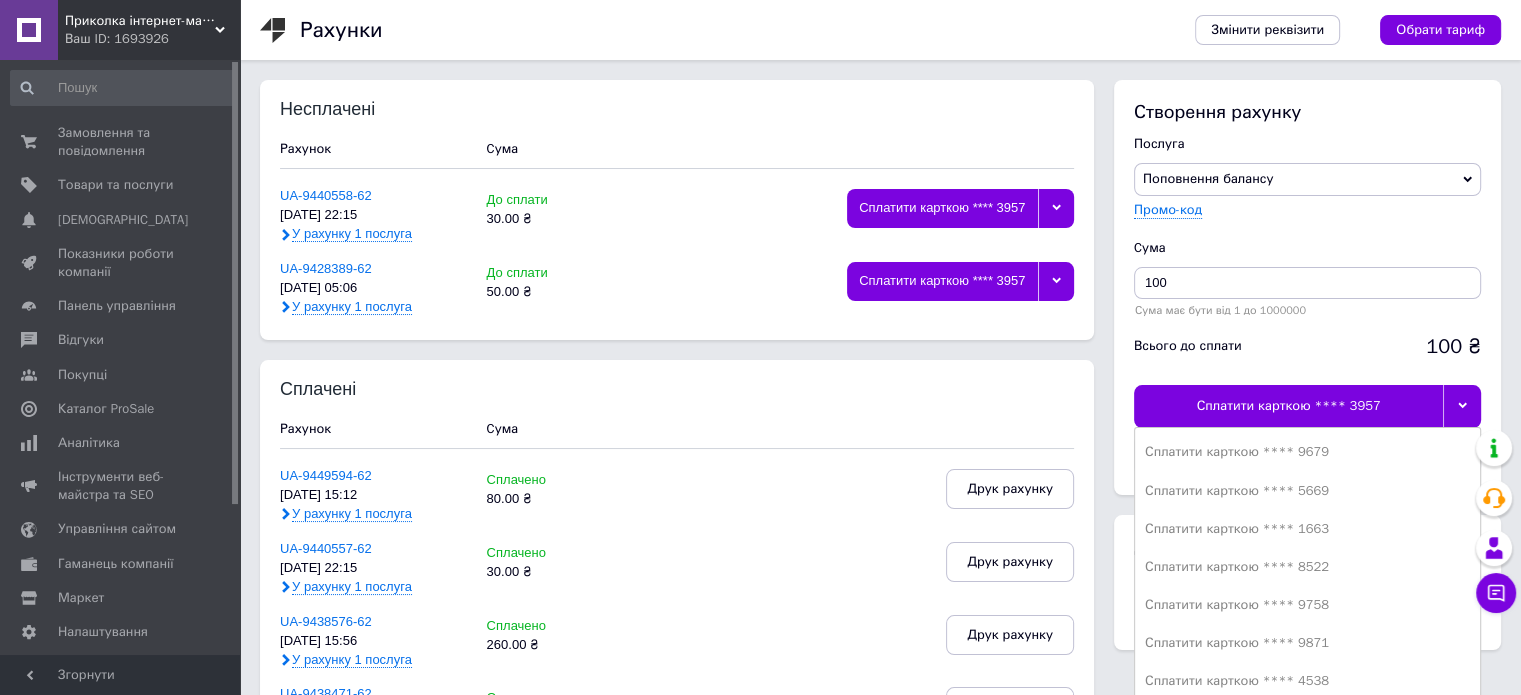 click on "Сплатити карткою  **** 4538" at bounding box center (1307, 681) 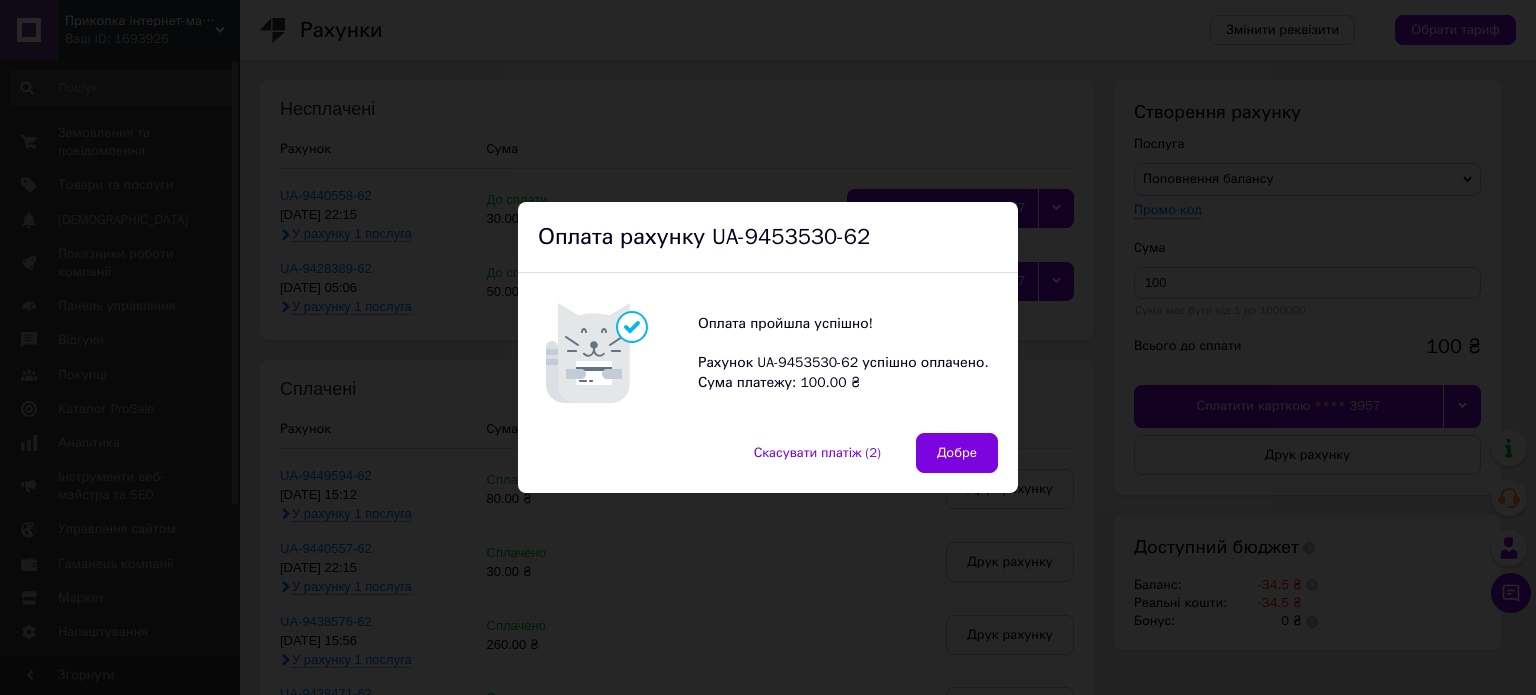 drag, startPoint x: 943, startPoint y: 446, endPoint x: 924, endPoint y: 455, distance: 21.023796 